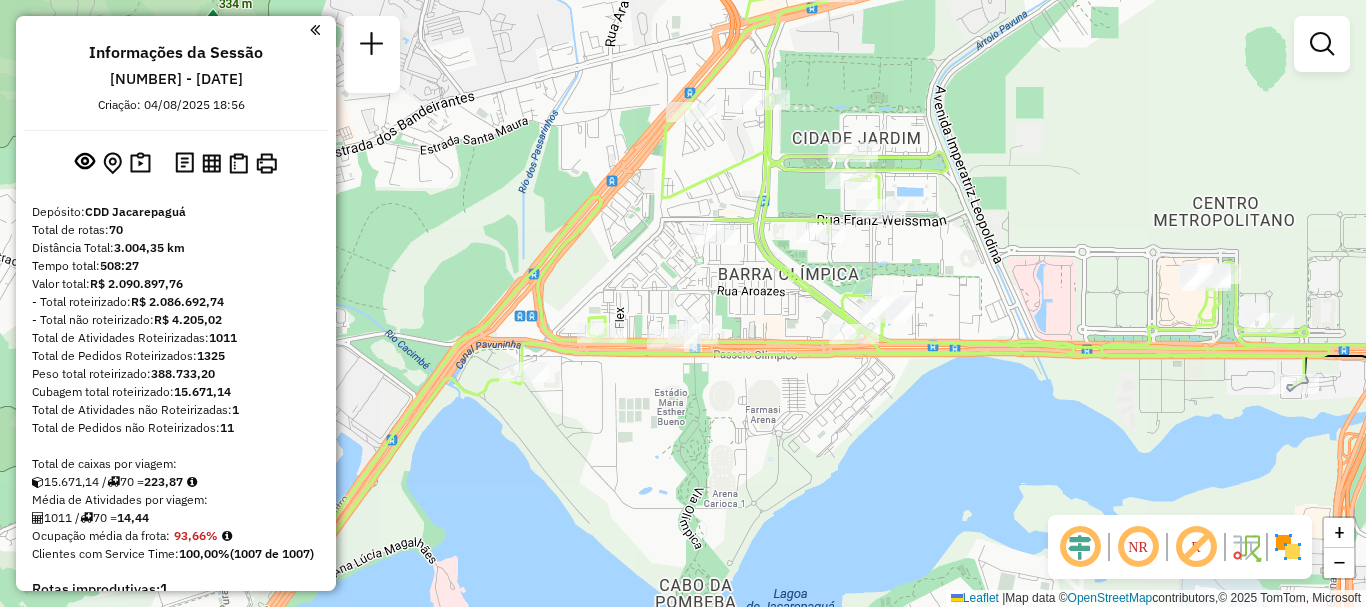 scroll, scrollTop: 0, scrollLeft: 0, axis: both 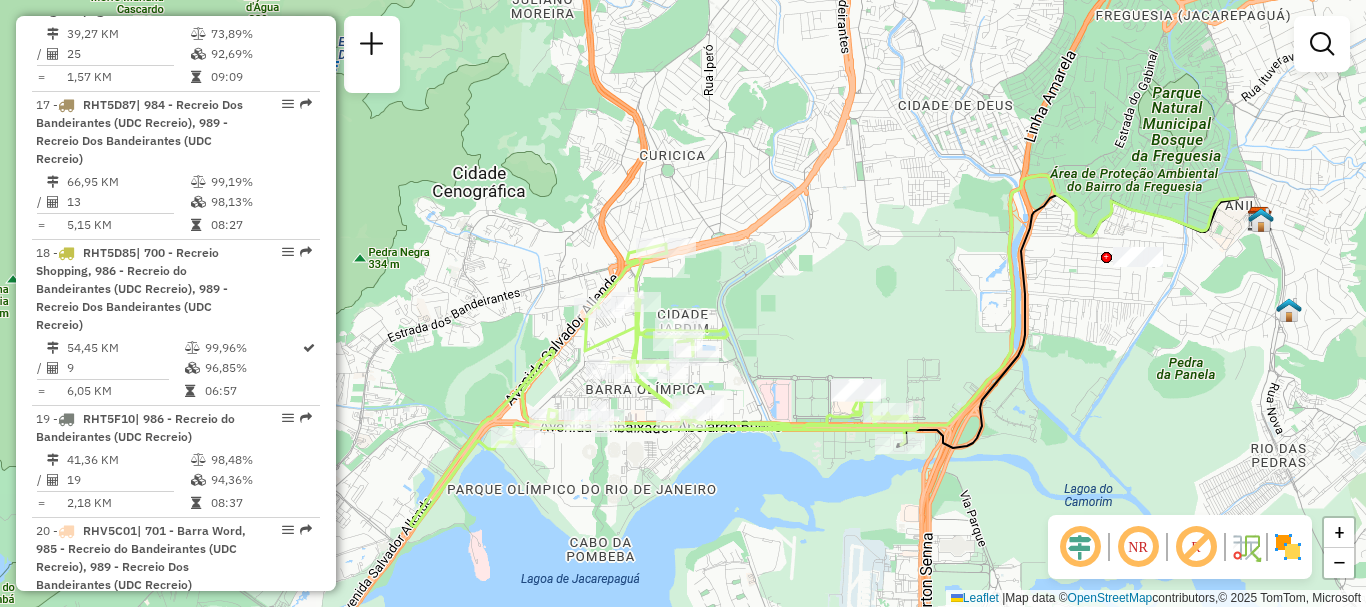drag, startPoint x: 1033, startPoint y: 251, endPoint x: 806, endPoint y: 360, distance: 251.81342 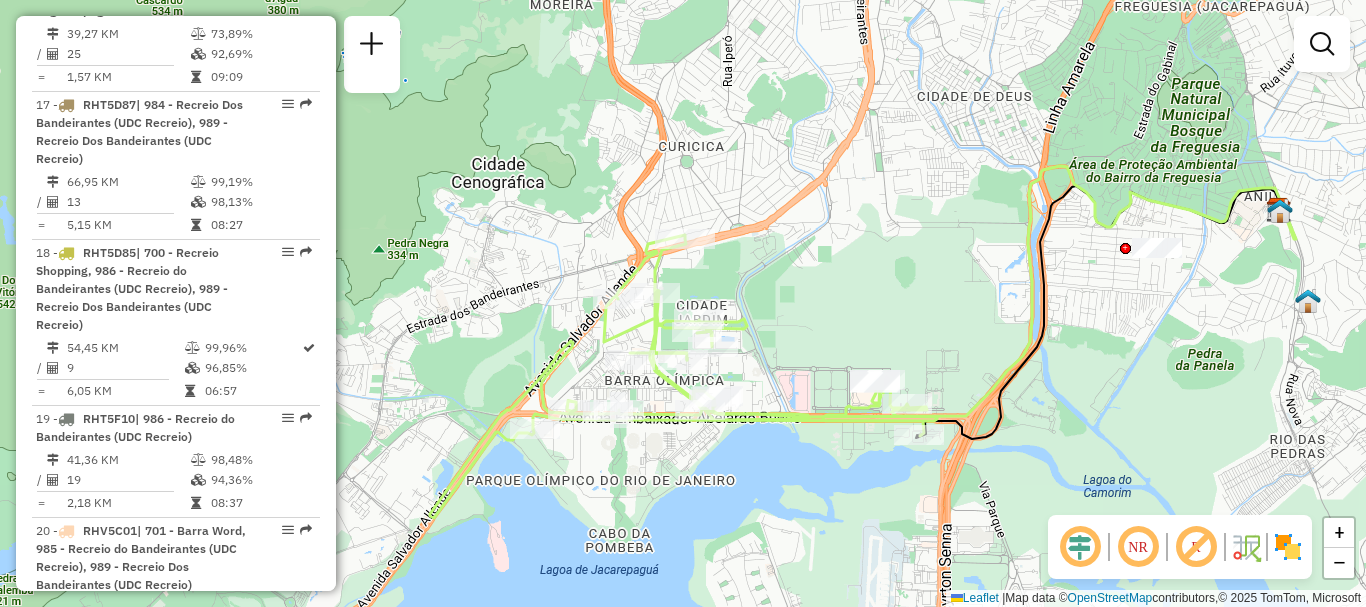 click 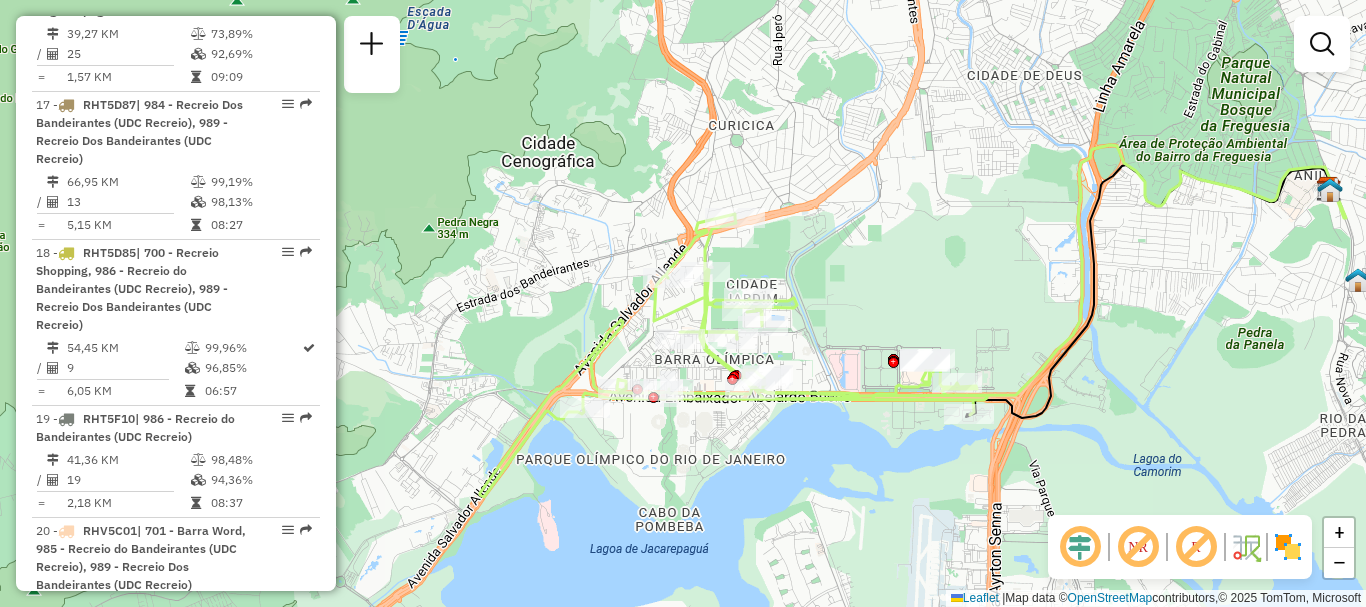 drag, startPoint x: 886, startPoint y: 310, endPoint x: 946, endPoint y: 284, distance: 65.39113 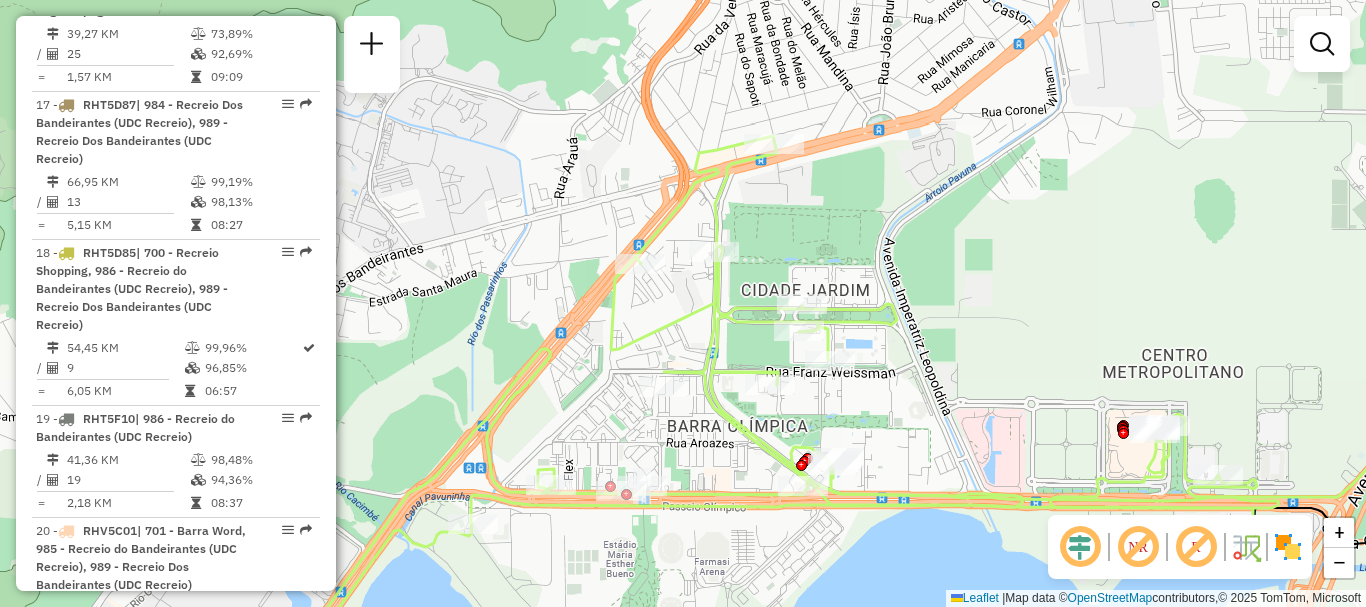 drag, startPoint x: 773, startPoint y: 242, endPoint x: 931, endPoint y: 309, distance: 171.61876 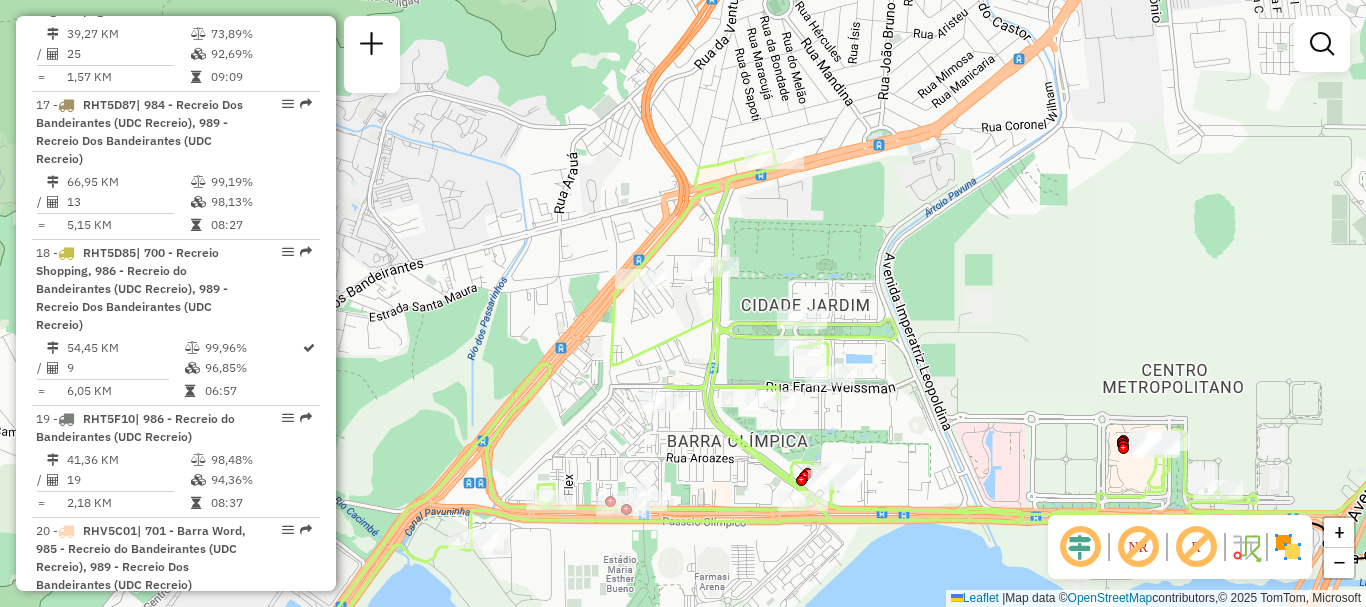 click 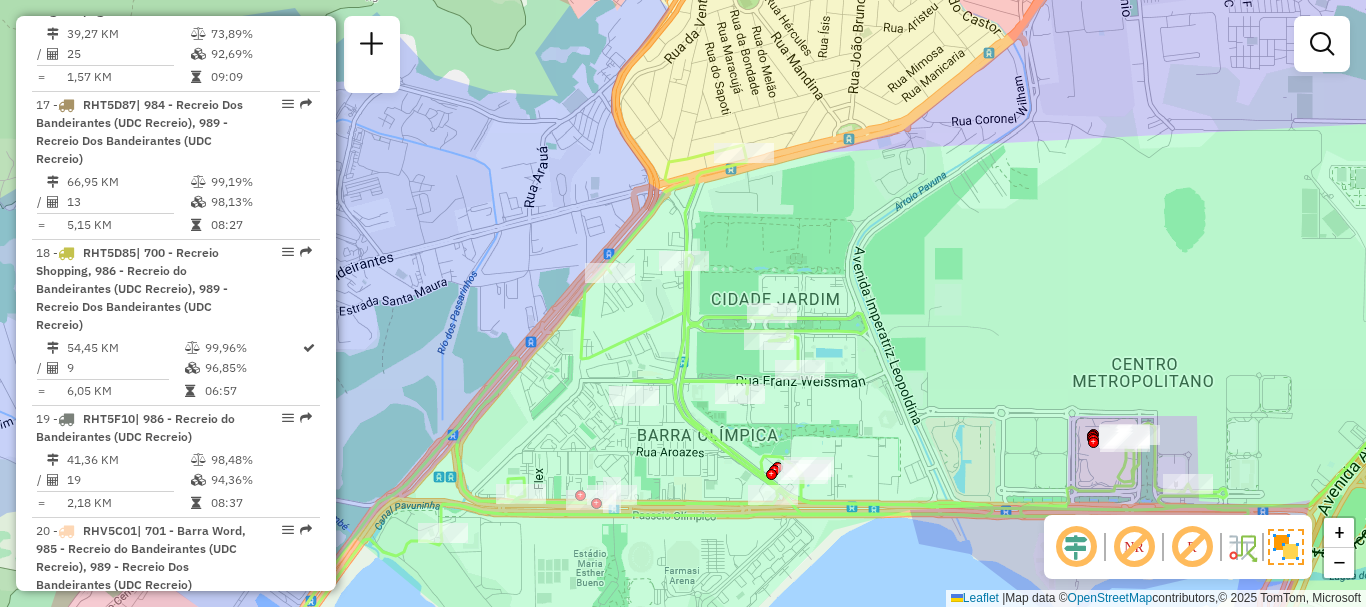 drag, startPoint x: 1019, startPoint y: 371, endPoint x: 982, endPoint y: 363, distance: 37.85499 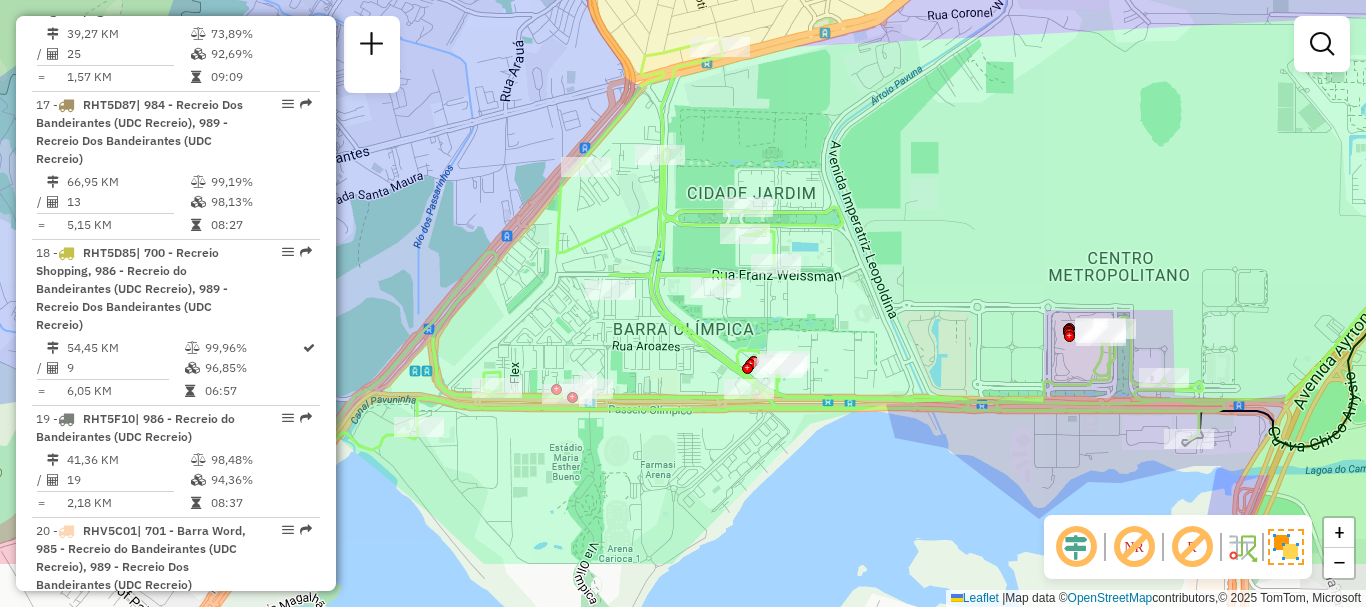 drag, startPoint x: 930, startPoint y: 368, endPoint x: 912, endPoint y: 265, distance: 104.56099 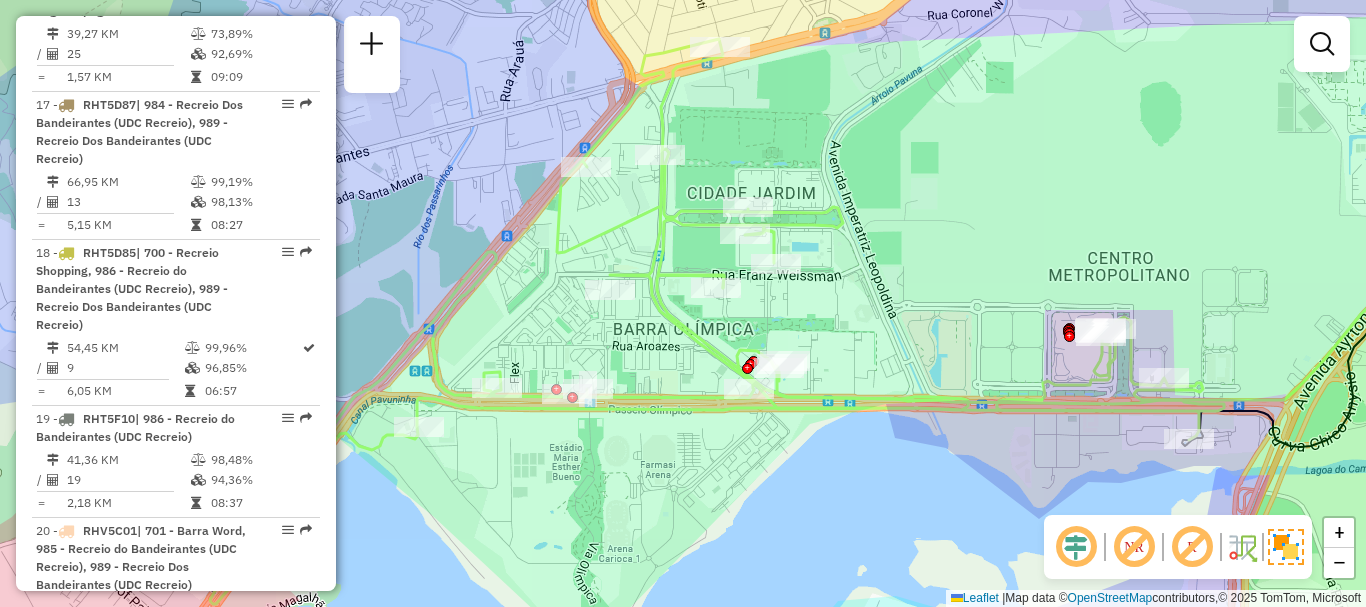 click on "Janela de atendimento Grade de atendimento Capacidade Transportadoras Veículos Cliente Pedidos  Rotas Selecione os dias de semana para filtrar as janelas de atendimento  Seg   Ter   Qua   Qui   Sex   Sáb   Dom  Informe o período da janela de atendimento: De: Até:  Filtrar exatamente a janela do cliente  Considerar janela de atendimento padrão  Selecione os dias de semana para filtrar as grades de atendimento  Seg   Ter   Qua   Qui   Sex   Sáb   Dom   Considerar clientes sem dia de atendimento cadastrado  Clientes fora do dia de atendimento selecionado Filtrar as atividades entre os valores definidos abaixo:  Peso mínimo:   Peso máximo:   Cubagem mínima:   Cubagem máxima:   De:   Até:  Filtrar as atividades entre o tempo de atendimento definido abaixo:  De:   Até:   Considerar capacidade total dos clientes não roteirizados Transportadora: Selecione um ou mais itens Tipo de veículo: Selecione um ou mais itens Veículo: Selecione um ou mais itens Motorista: Selecione um ou mais itens Nome: Rótulo:" 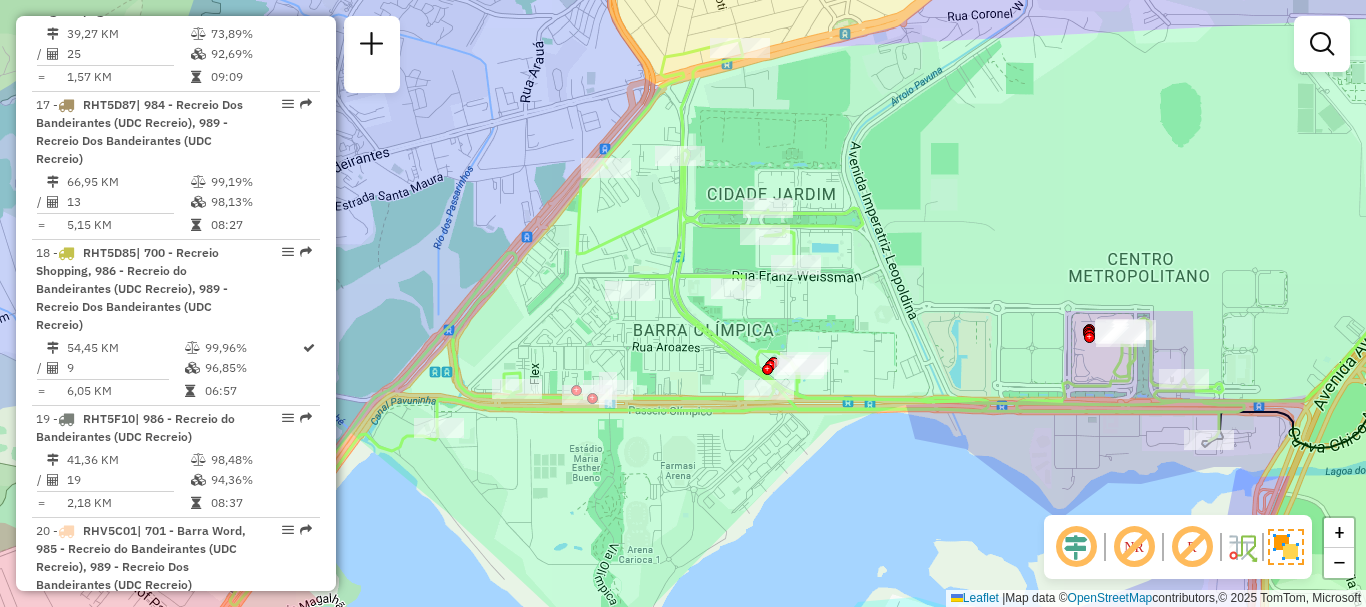drag, startPoint x: 981, startPoint y: 234, endPoint x: 1001, endPoint y: 235, distance: 20.024984 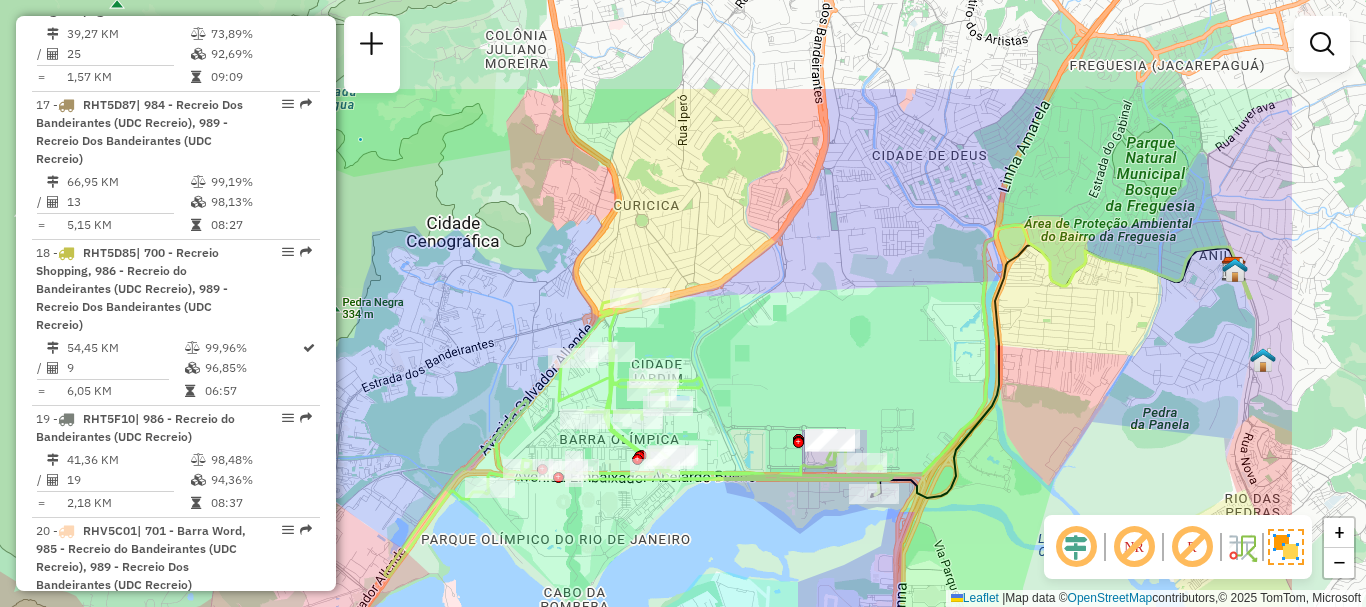 drag, startPoint x: 969, startPoint y: 235, endPoint x: 759, endPoint y: 384, distance: 257.4898 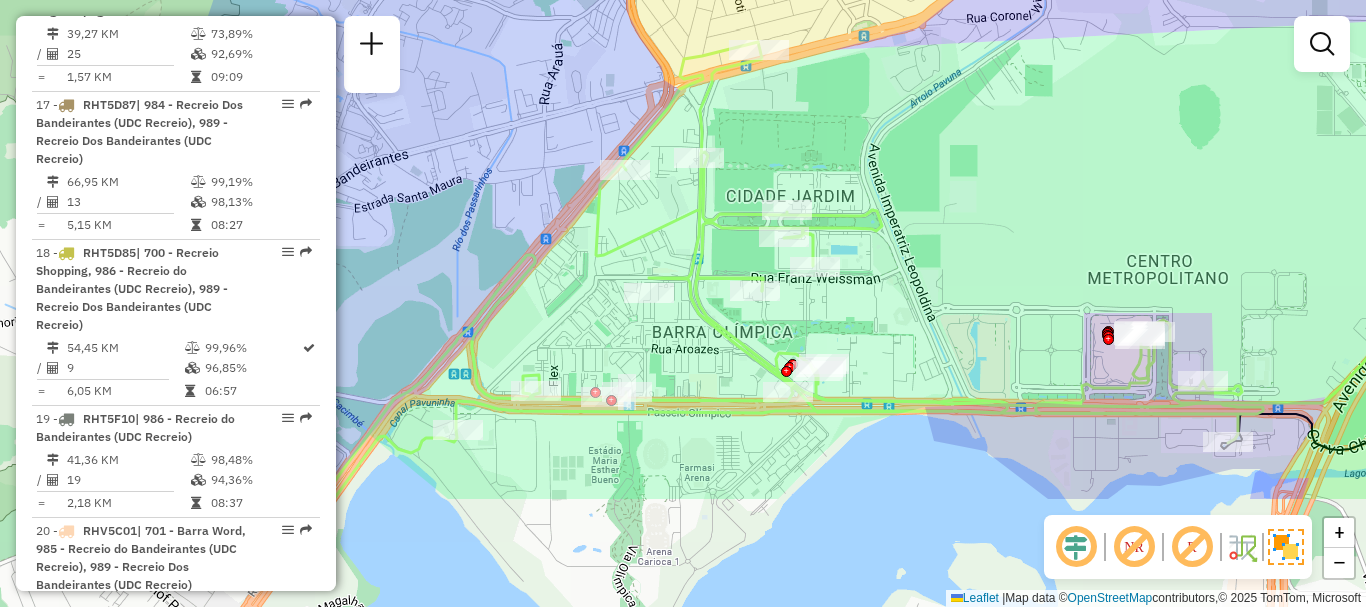 drag, startPoint x: 770, startPoint y: 376, endPoint x: 999, endPoint y: 208, distance: 284.01584 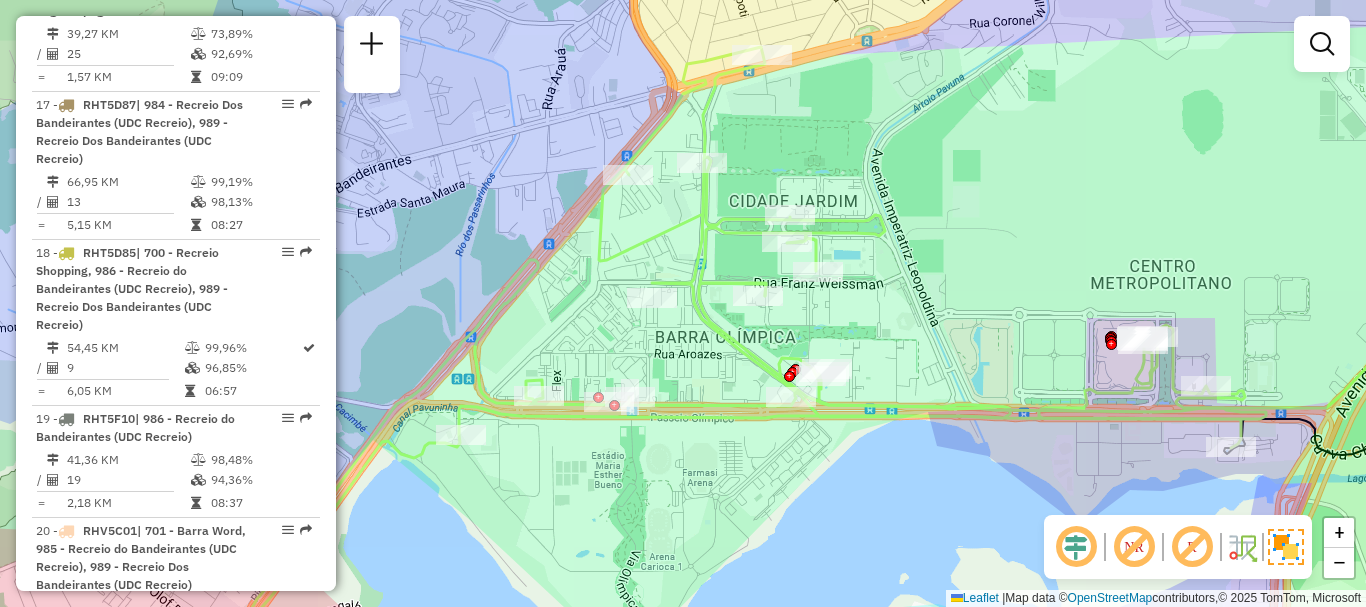 drag, startPoint x: 1043, startPoint y: 228, endPoint x: 1039, endPoint y: 239, distance: 11.7046995 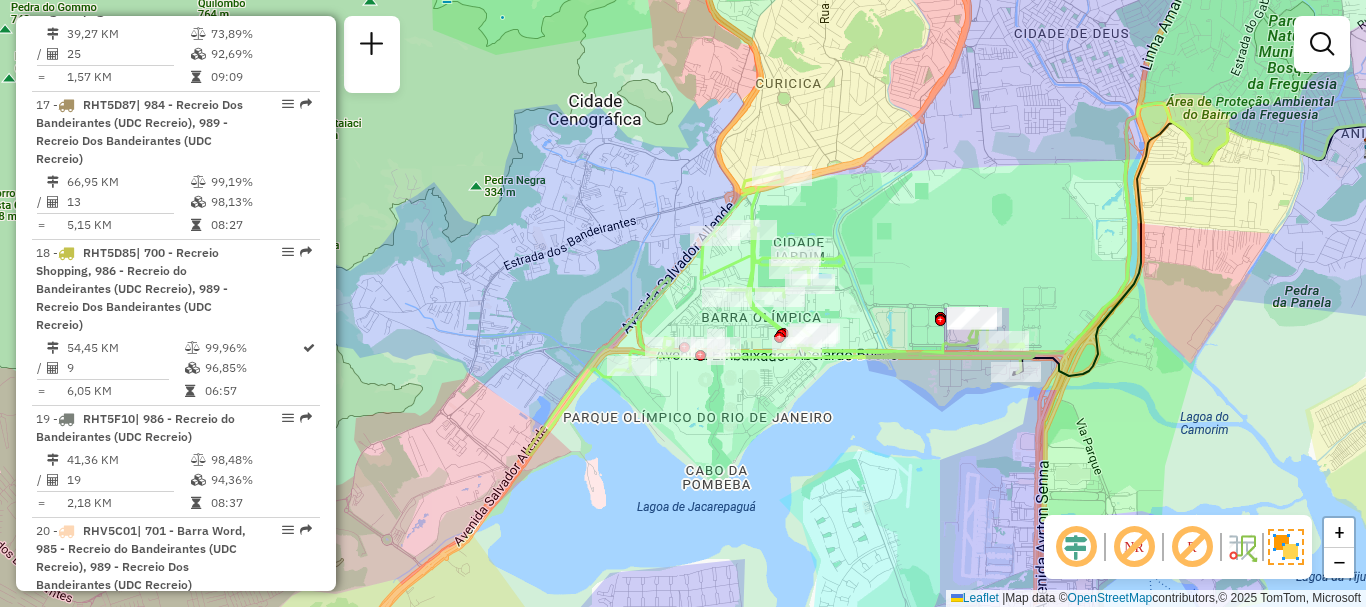drag, startPoint x: 1038, startPoint y: 239, endPoint x: 921, endPoint y: 266, distance: 120.074974 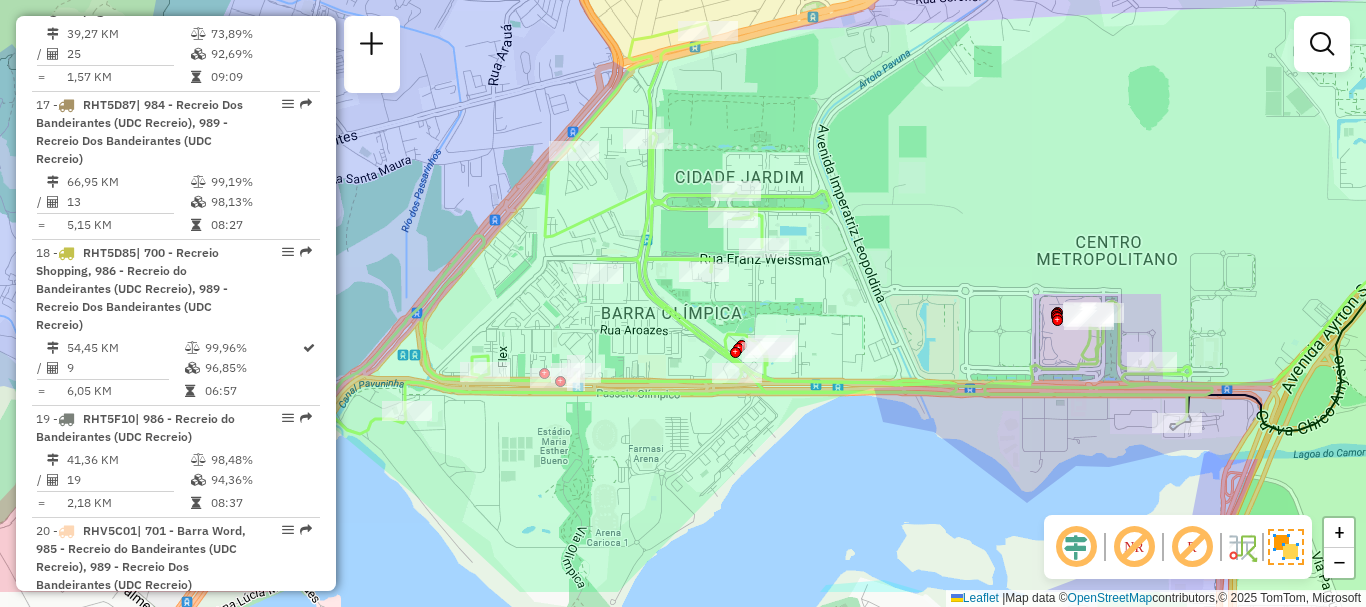 drag, startPoint x: 945, startPoint y: 246, endPoint x: 1034, endPoint y: 171, distance: 116.38728 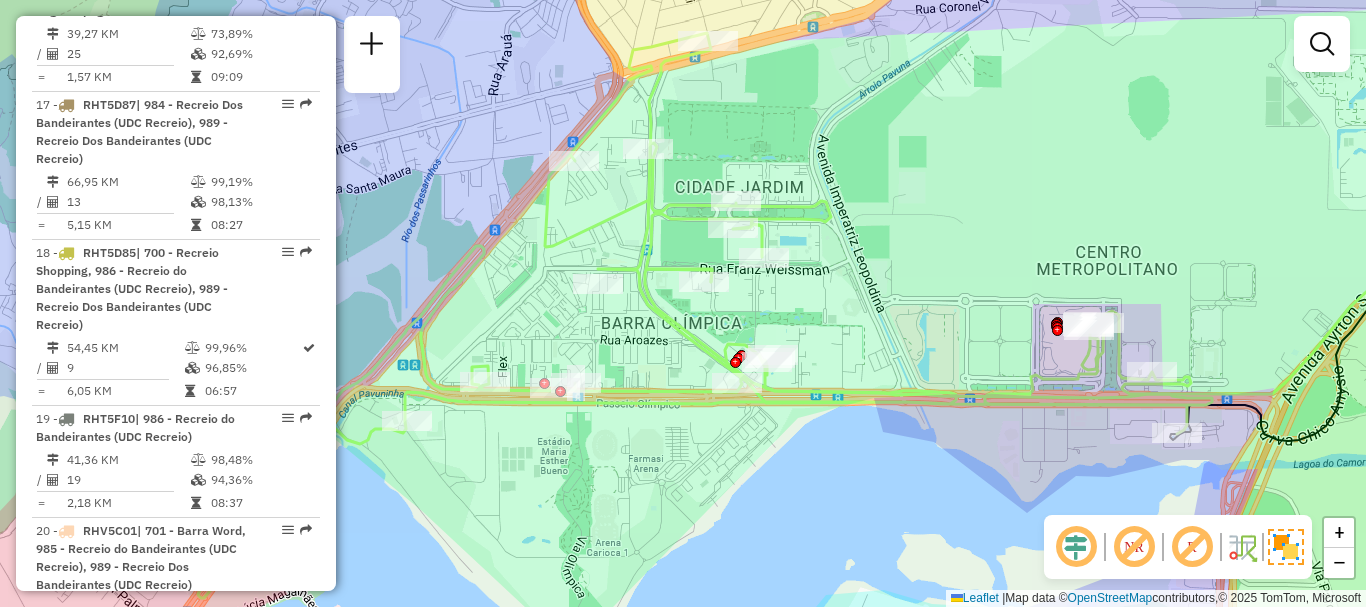 click on "Janela de atendimento Grade de atendimento Capacidade Transportadoras Veículos Cliente Pedidos  Rotas Selecione os dias de semana para filtrar as janelas de atendimento  Seg   Ter   Qua   Qui   Sex   Sáb   Dom  Informe o período da janela de atendimento: De: Até:  Filtrar exatamente a janela do cliente  Considerar janela de atendimento padrão  Selecione os dias de semana para filtrar as grades de atendimento  Seg   Ter   Qua   Qui   Sex   Sáb   Dom   Considerar clientes sem dia de atendimento cadastrado  Clientes fora do dia de atendimento selecionado Filtrar as atividades entre os valores definidos abaixo:  Peso mínimo:   Peso máximo:   Cubagem mínima:   Cubagem máxima:   De:   Até:  Filtrar as atividades entre o tempo de atendimento definido abaixo:  De:   Até:   Considerar capacidade total dos clientes não roteirizados Transportadora: Selecione um ou mais itens Tipo de veículo: Selecione um ou mais itens Veículo: Selecione um ou mais itens Motorista: Selecione um ou mais itens Nome: Rótulo:" 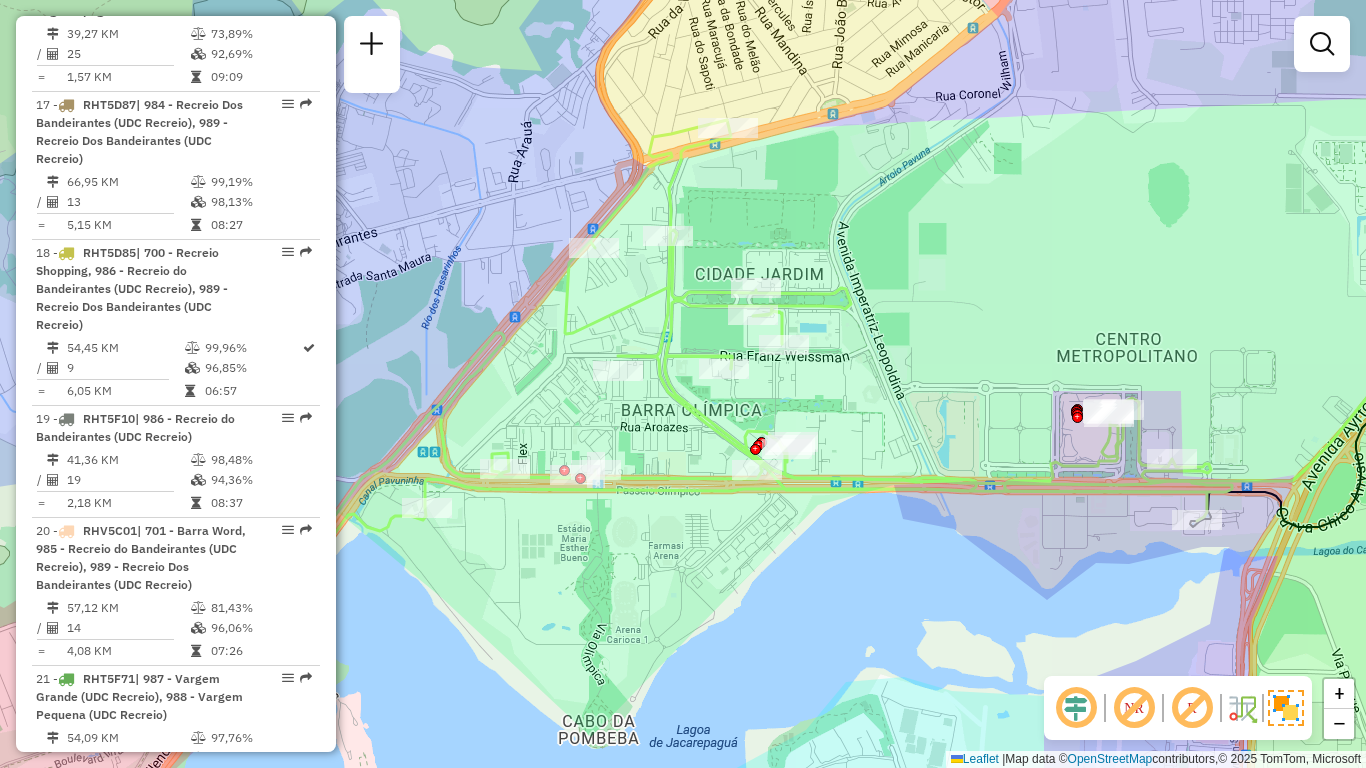 drag, startPoint x: 1063, startPoint y: 309, endPoint x: 1083, endPoint y: 316, distance: 21.189621 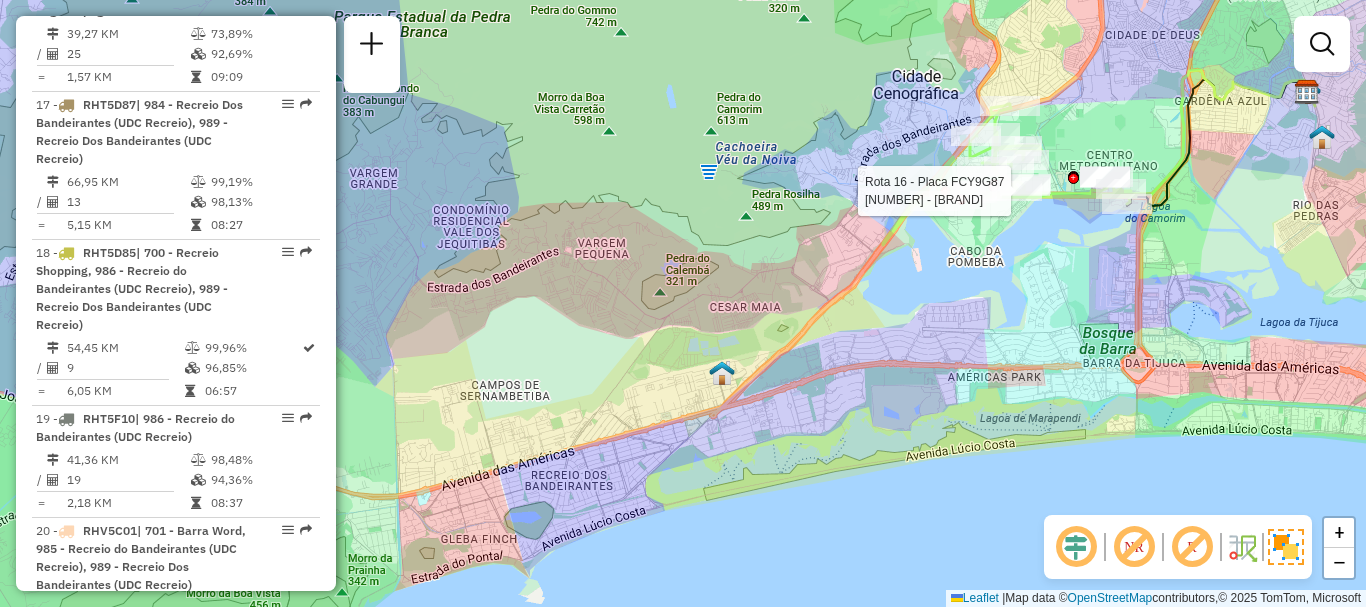select on "**********" 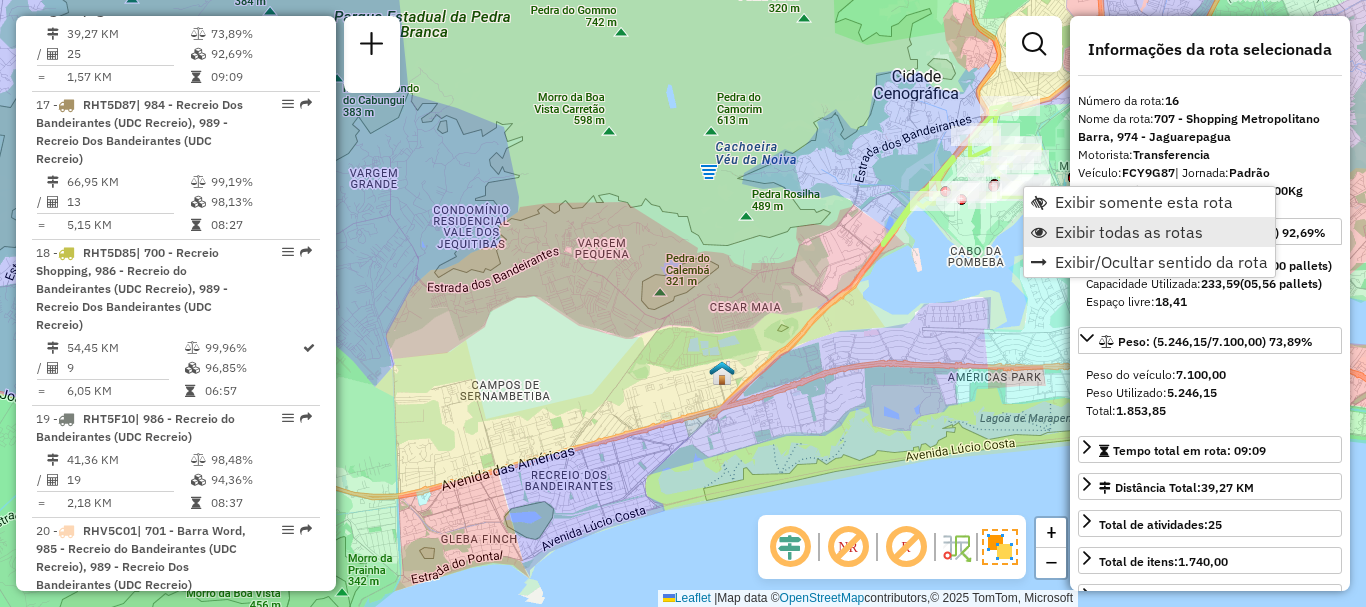 click on "Exibir todas as rotas" at bounding box center (1129, 232) 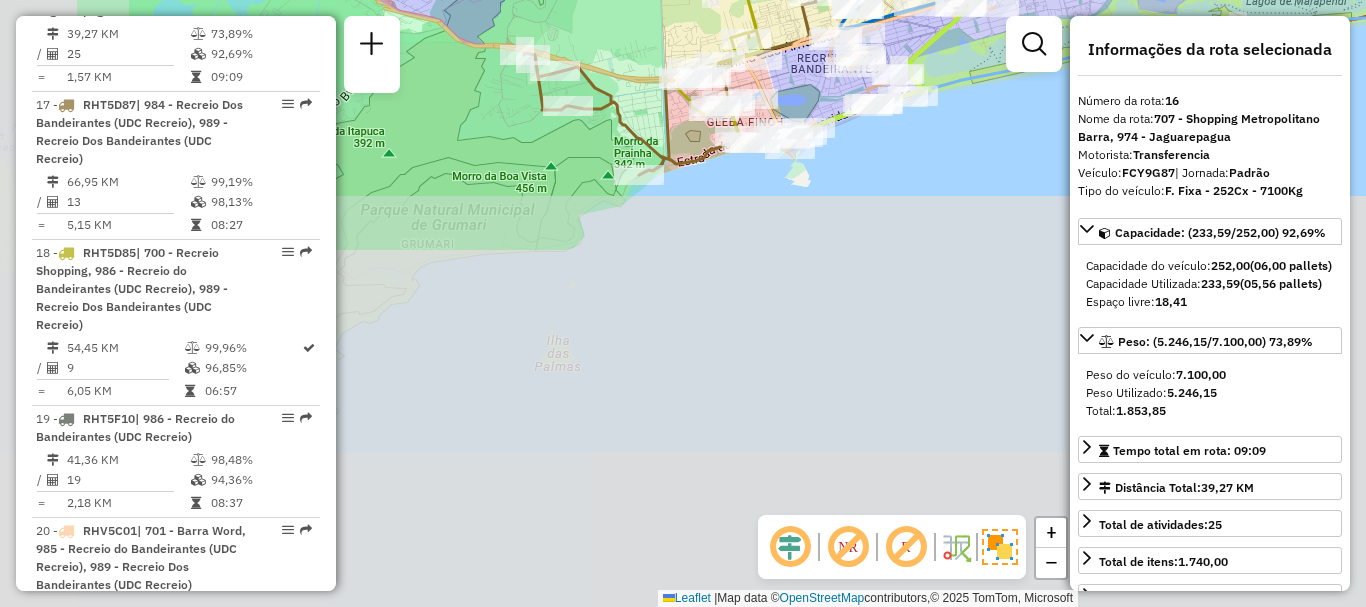 drag, startPoint x: 752, startPoint y: 446, endPoint x: 1019, endPoint y: 23, distance: 500.21796 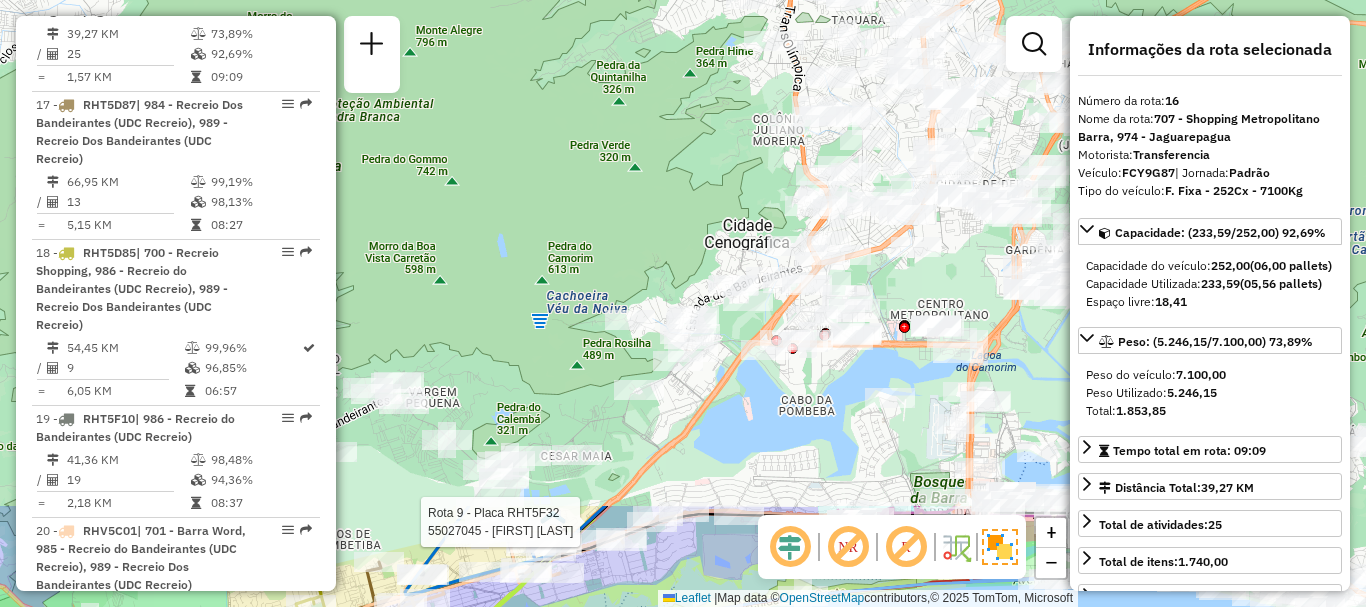 drag, startPoint x: 834, startPoint y: 142, endPoint x: 433, endPoint y: 646, distance: 644.06287 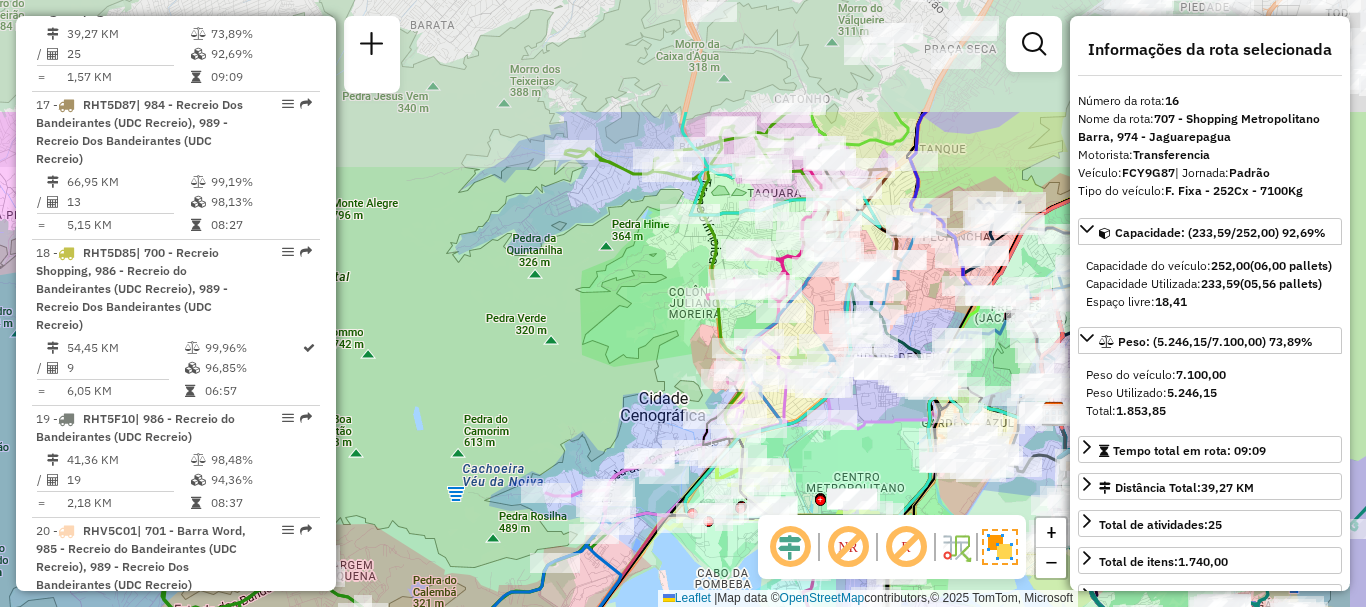 drag, startPoint x: 881, startPoint y: 239, endPoint x: 796, endPoint y: 414, distance: 194.55077 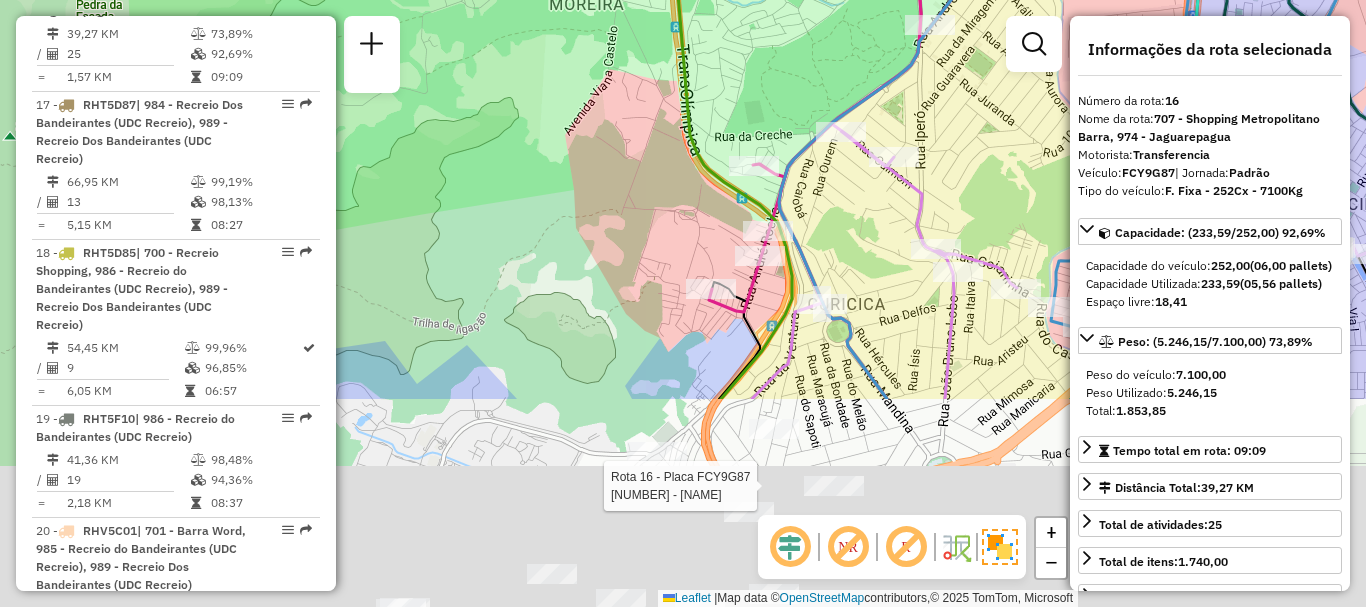 drag, startPoint x: 747, startPoint y: 490, endPoint x: 714, endPoint y: 123, distance: 368.48065 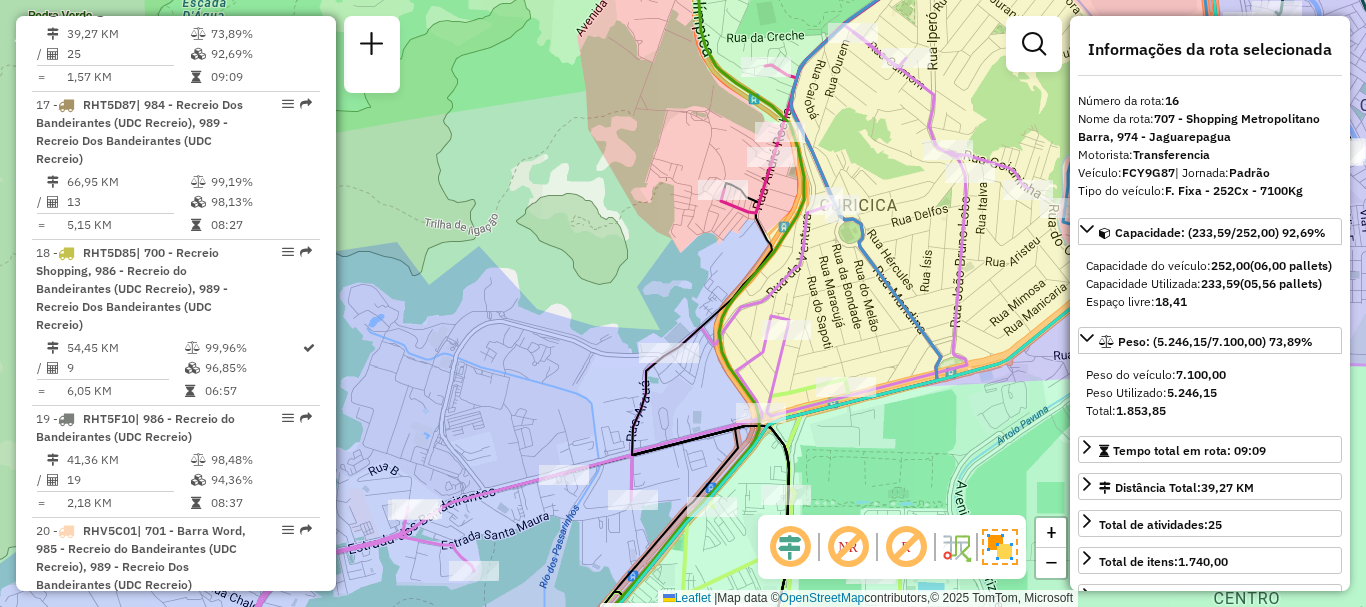 drag, startPoint x: 898, startPoint y: 331, endPoint x: 992, endPoint y: 136, distance: 216.47401 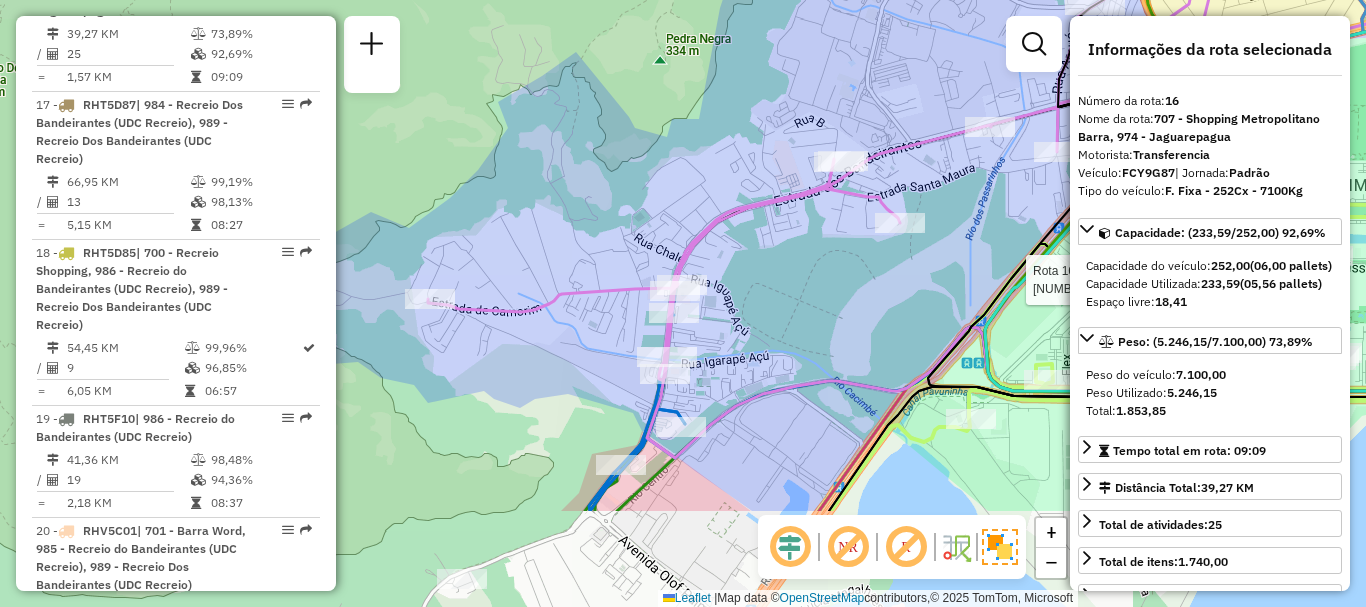 drag, startPoint x: 530, startPoint y: 456, endPoint x: 846, endPoint y: 300, distance: 352.40884 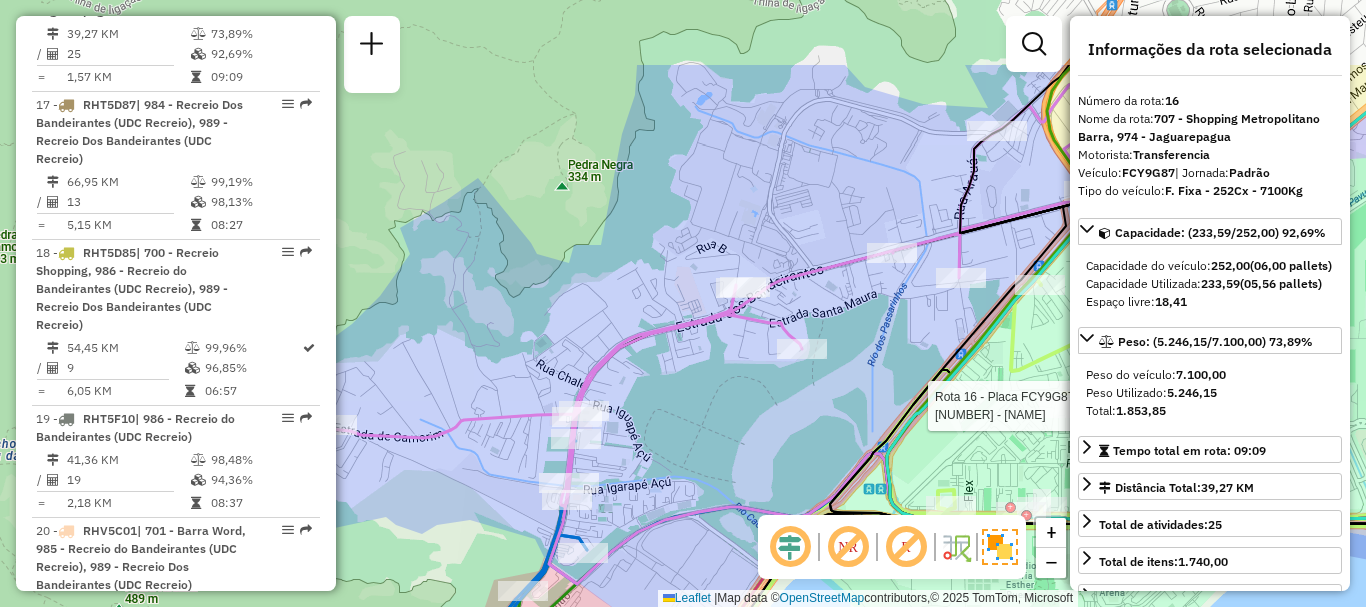 drag, startPoint x: 948, startPoint y: 293, endPoint x: 850, endPoint y: 419, distance: 159.62456 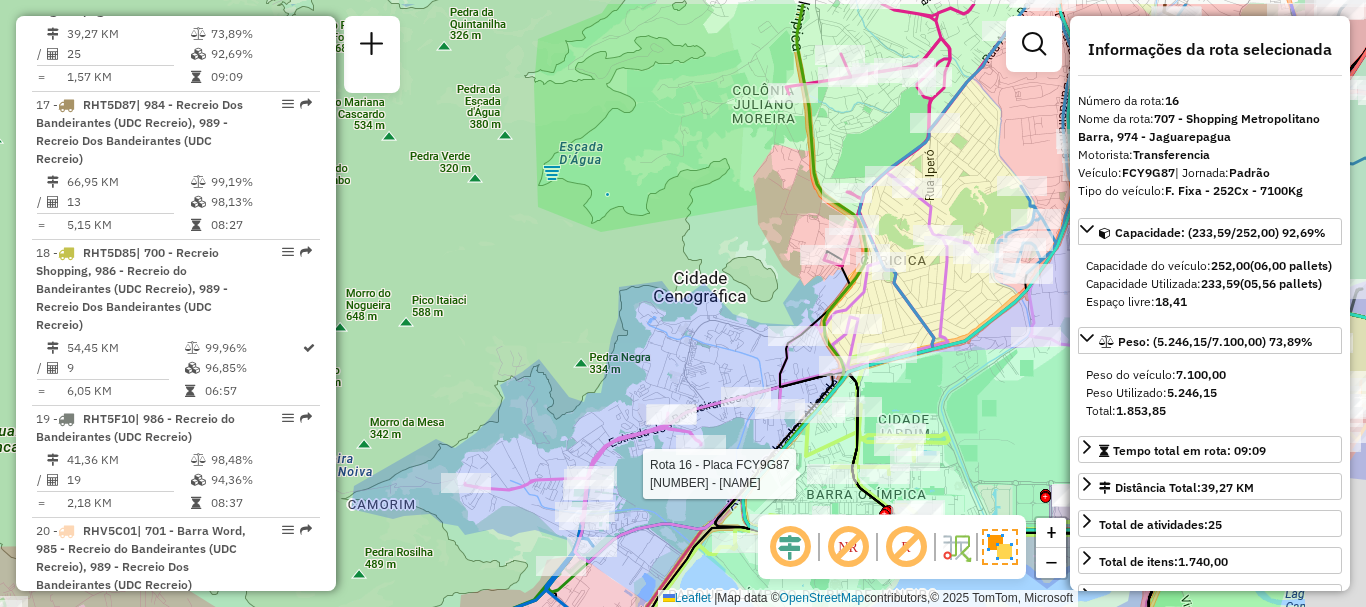 drag, startPoint x: 913, startPoint y: 287, endPoint x: 670, endPoint y: 385, distance: 262.01718 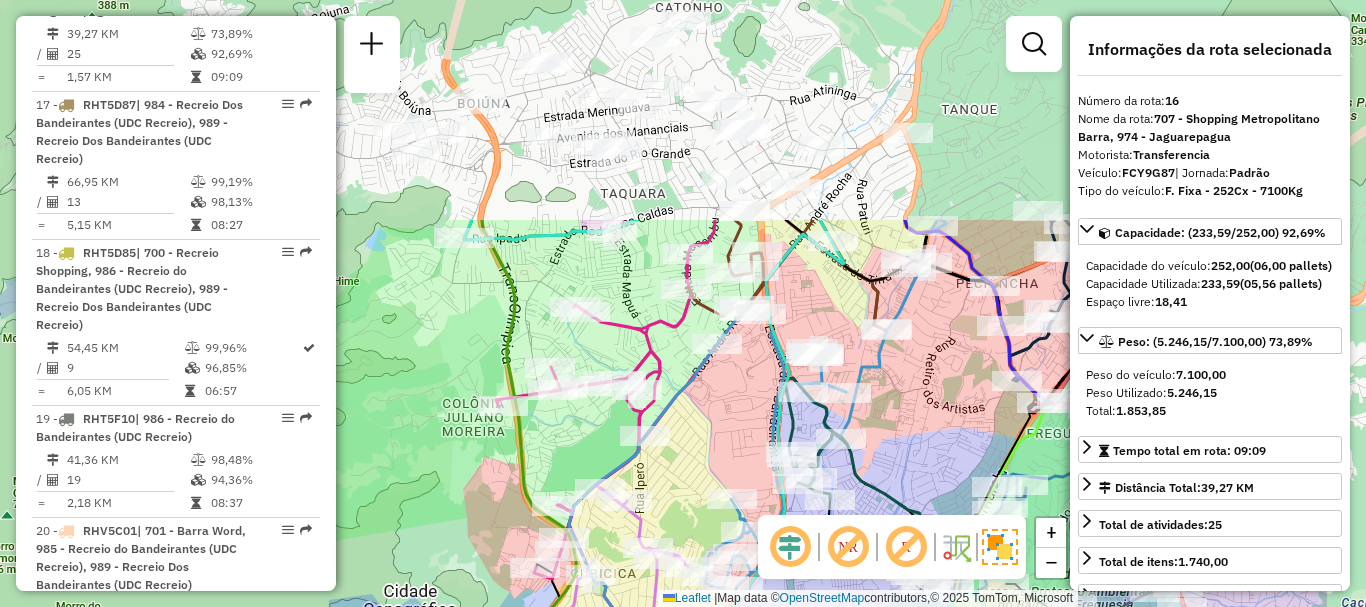 drag, startPoint x: 906, startPoint y: 182, endPoint x: 731, endPoint y: 463, distance: 331.03775 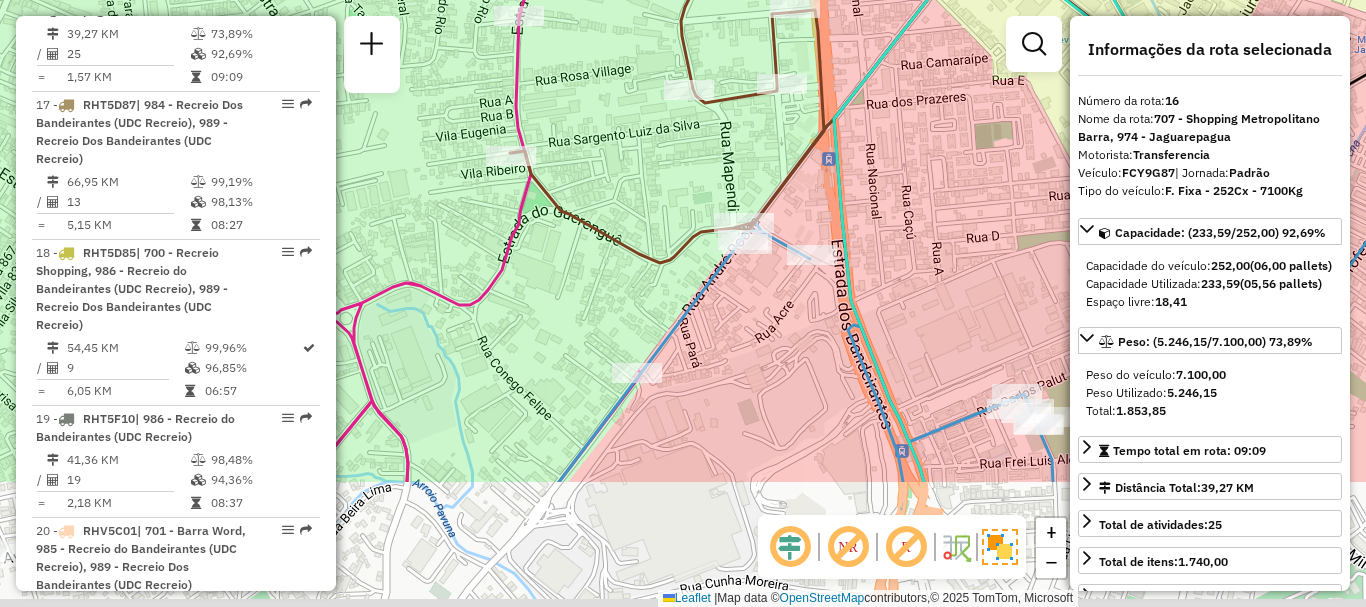 drag, startPoint x: 878, startPoint y: 385, endPoint x: 920, endPoint y: 120, distance: 268.30765 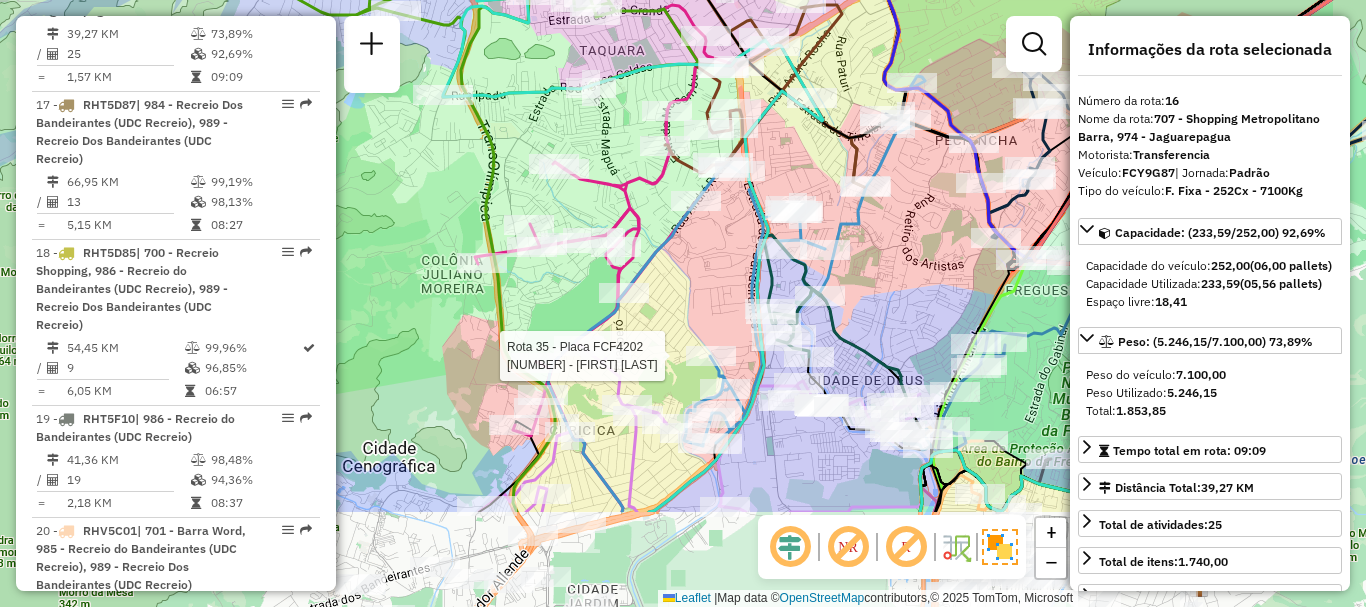 drag, startPoint x: 734, startPoint y: 431, endPoint x: 697, endPoint y: 276, distance: 159.35495 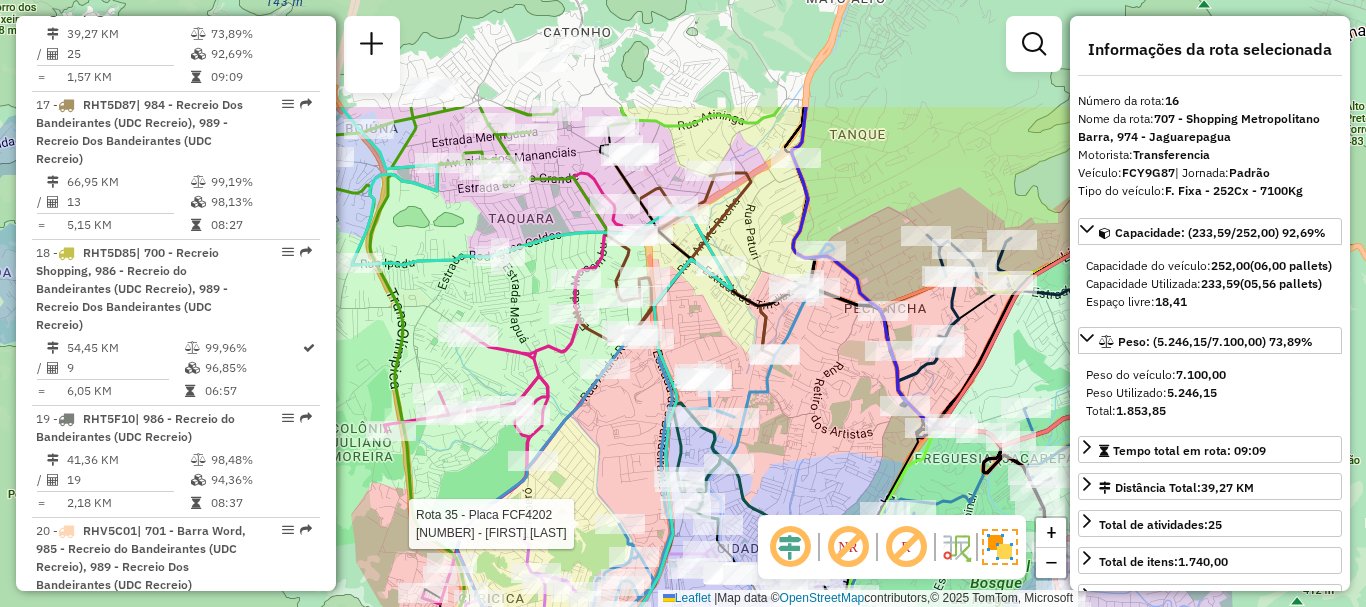 drag, startPoint x: 796, startPoint y: 154, endPoint x: 705, endPoint y: 322, distance: 191.06282 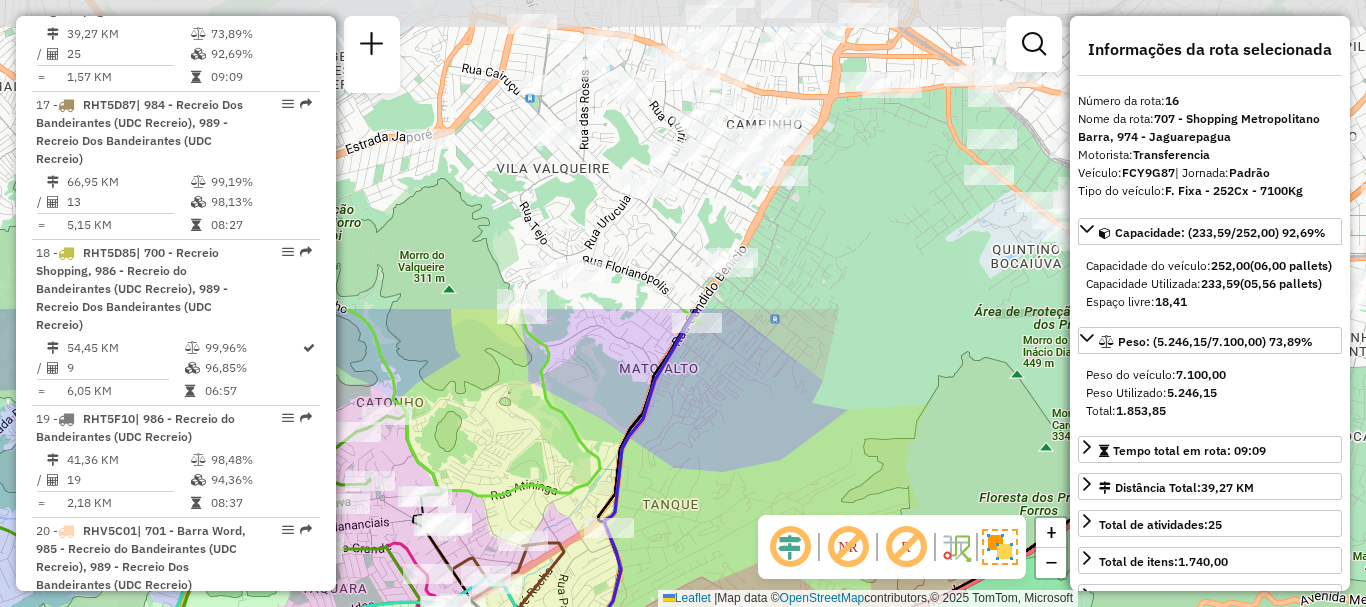 drag, startPoint x: 902, startPoint y: 97, endPoint x: 715, endPoint y: 467, distance: 414.57086 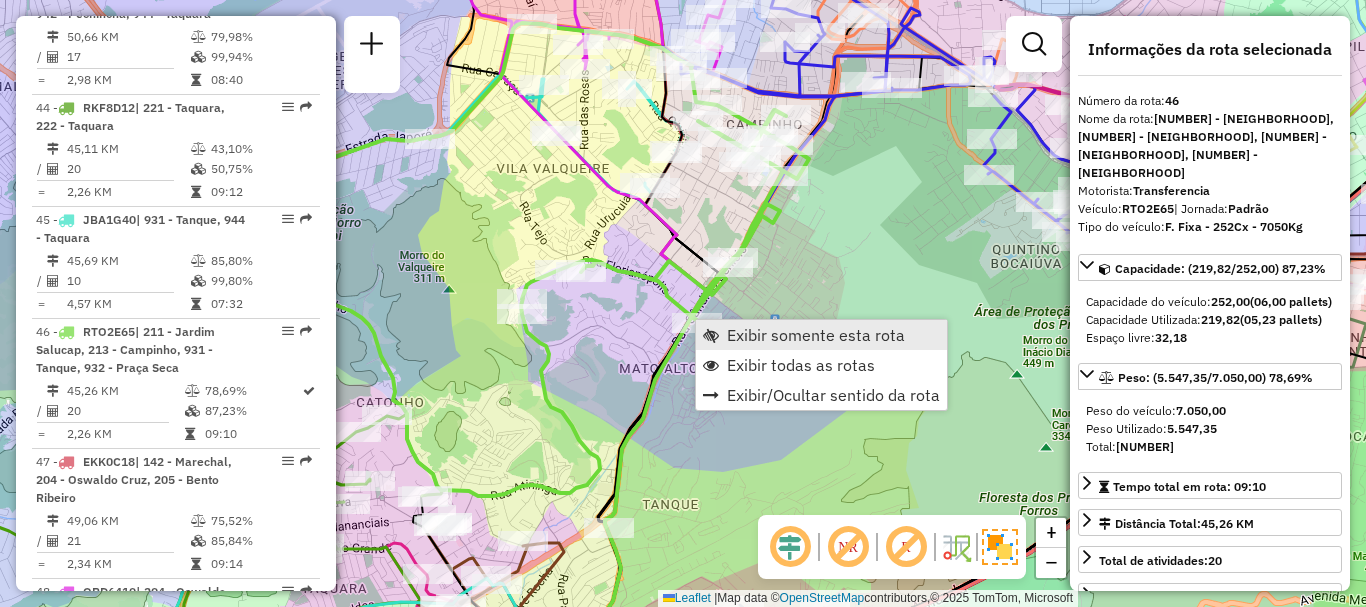 scroll, scrollTop: 6076, scrollLeft: 0, axis: vertical 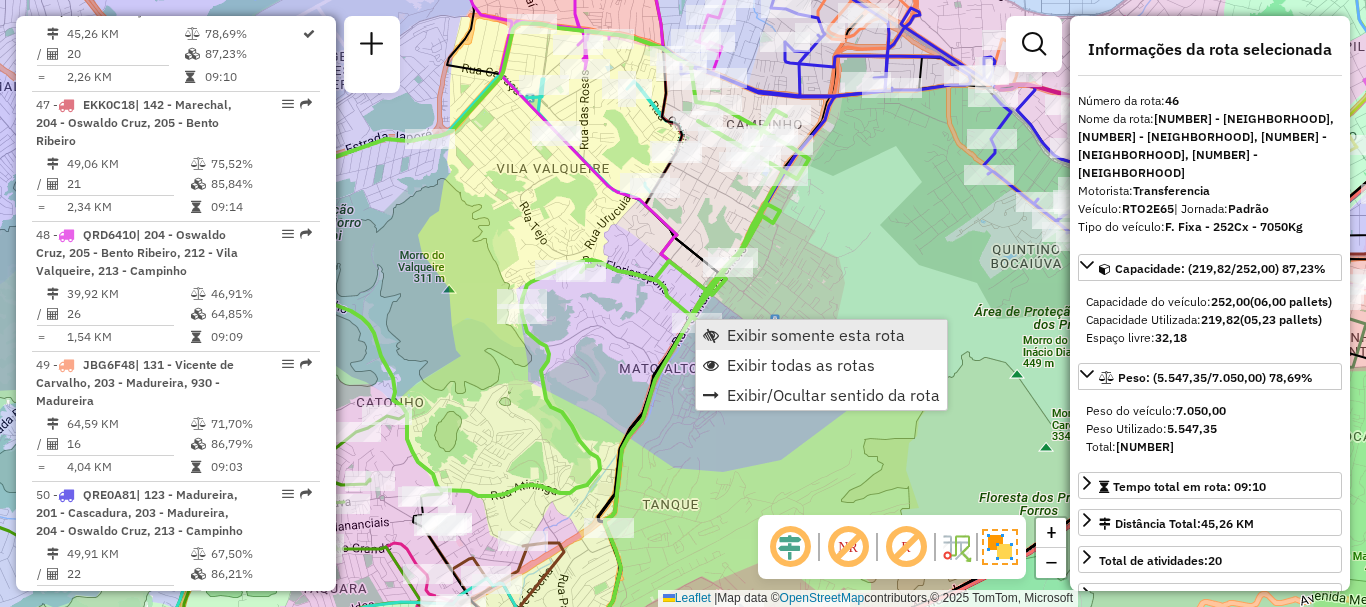 click on "Exibir somente esta rota" at bounding box center [816, 335] 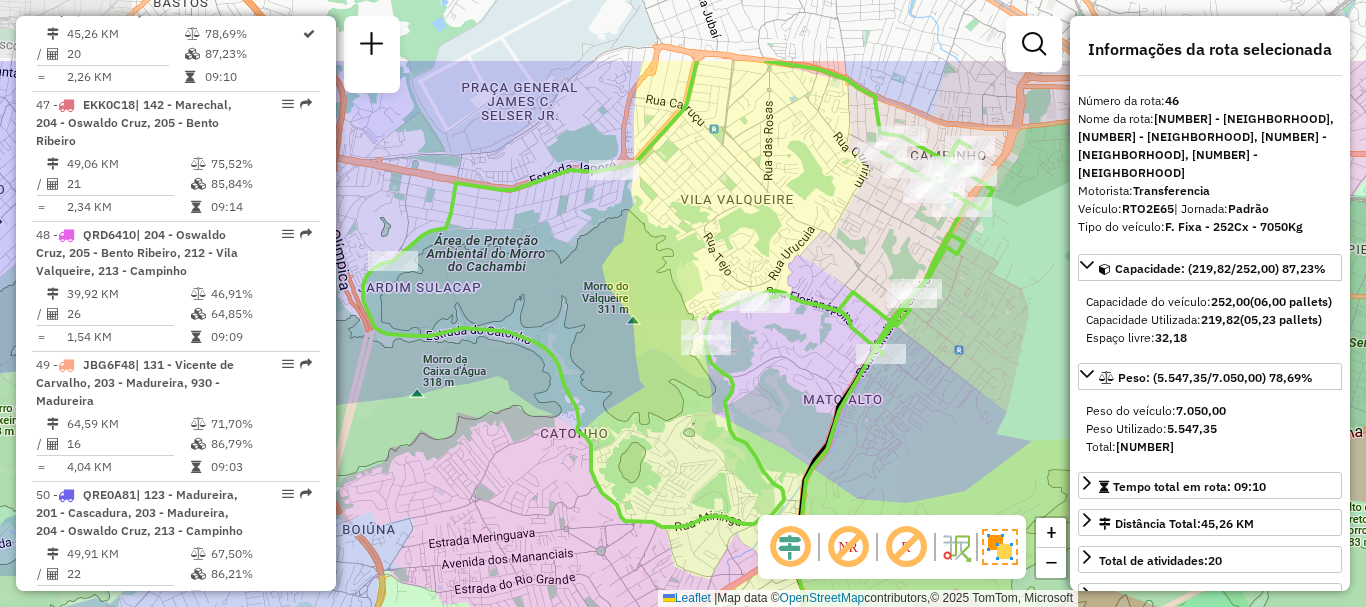 drag, startPoint x: 618, startPoint y: 145, endPoint x: 678, endPoint y: 268, distance: 136.85394 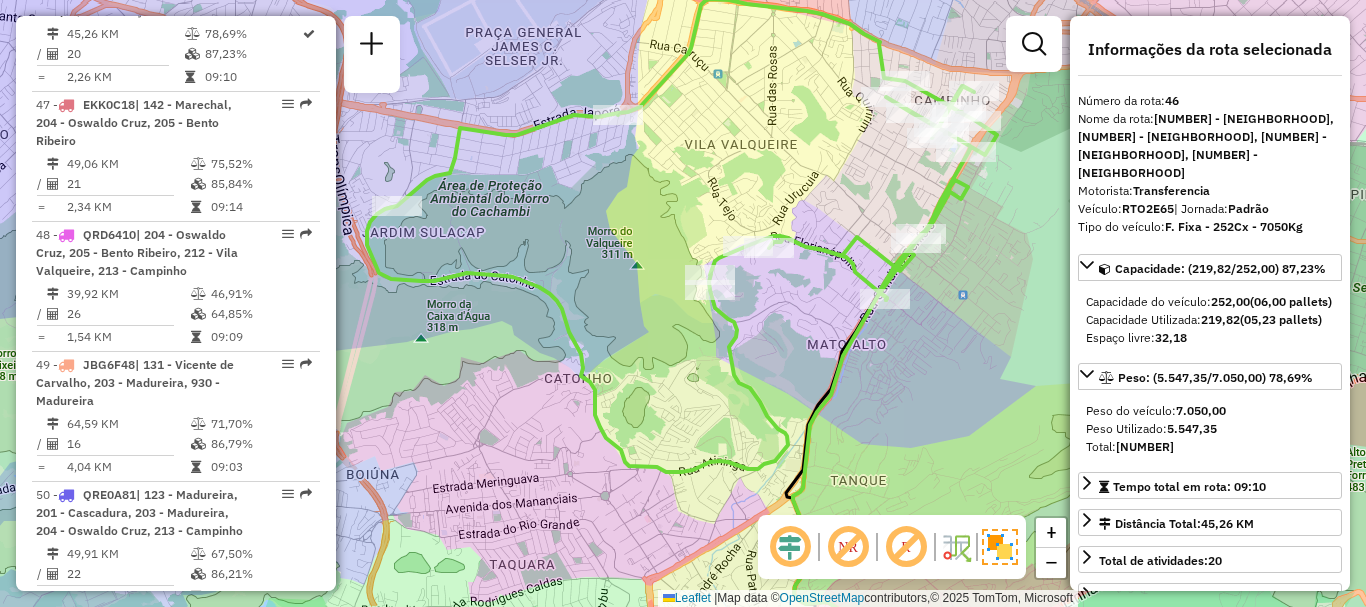 drag, startPoint x: 710, startPoint y: 250, endPoint x: 714, endPoint y: 195, distance: 55.145264 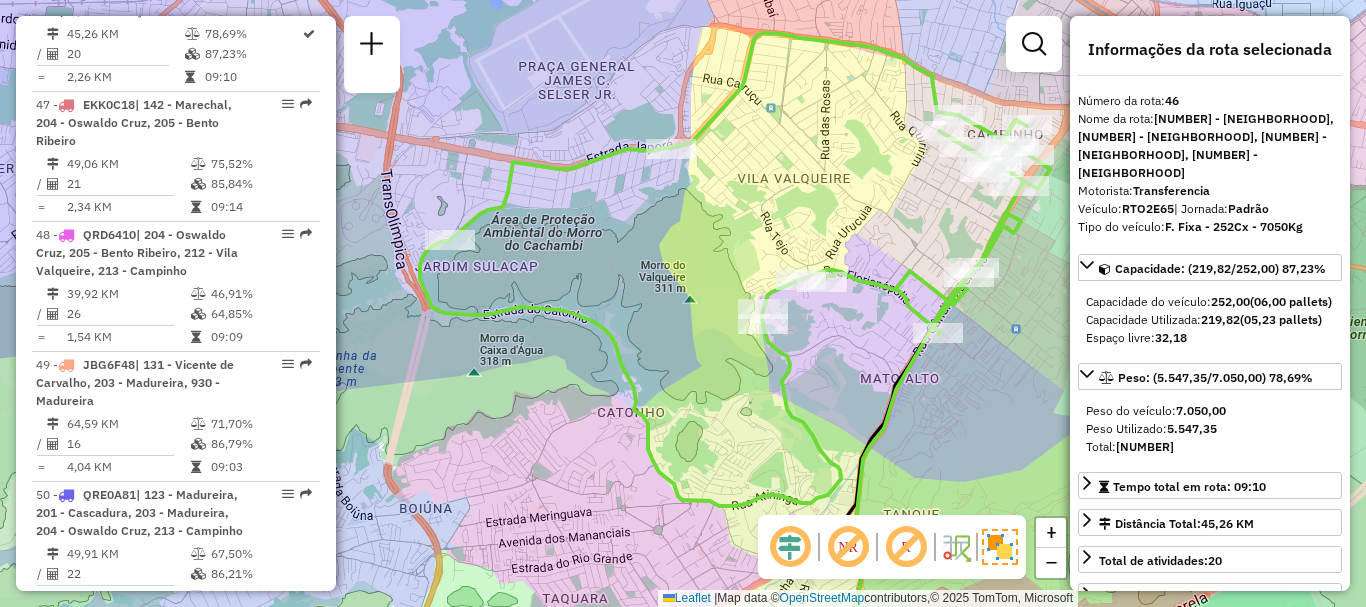 drag, startPoint x: 828, startPoint y: 354, endPoint x: 881, endPoint y: 388, distance: 62.968246 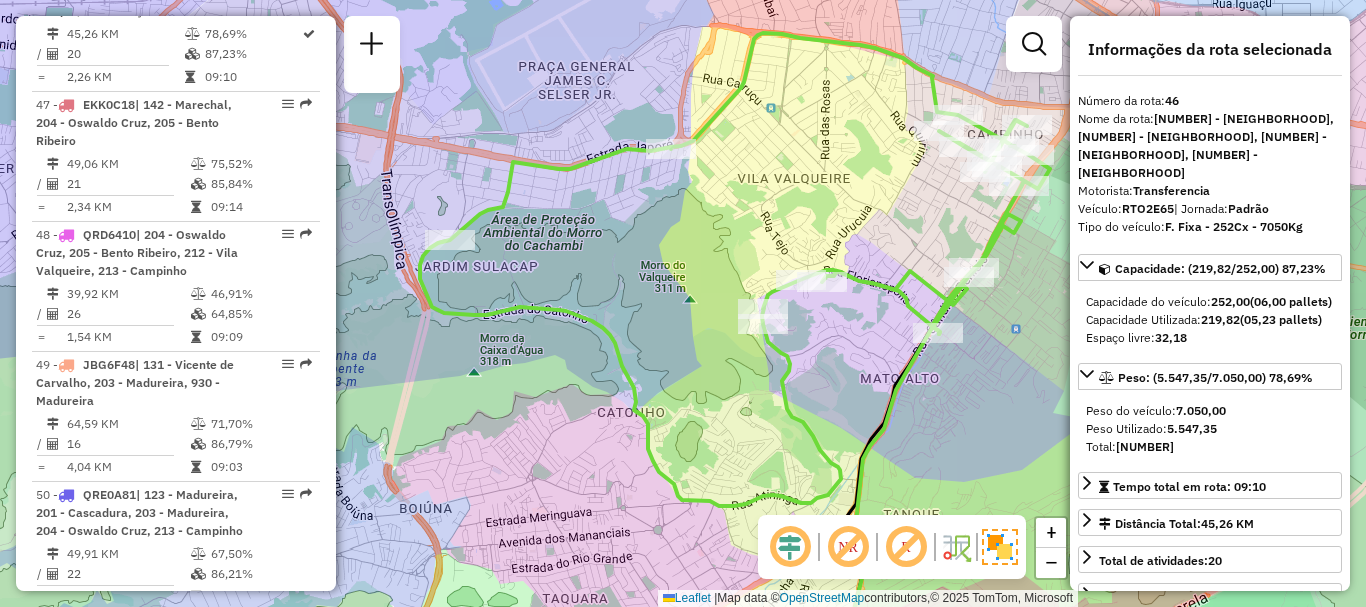 click on "Janela de atendimento Grade de atendimento Capacidade Transportadoras Veículos Cliente Pedidos  Rotas Selecione os dias de semana para filtrar as janelas de atendimento  Seg   Ter   Qua   Qui   Sex   Sáb   Dom  Informe o período da janela de atendimento: De: Até:  Filtrar exatamente a janela do cliente  Considerar janela de atendimento padrão  Selecione os dias de semana para filtrar as grades de atendimento  Seg   Ter   Qua   Qui   Sex   Sáb   Dom   Considerar clientes sem dia de atendimento cadastrado  Clientes fora do dia de atendimento selecionado Filtrar as atividades entre os valores definidos abaixo:  Peso mínimo:   Peso máximo:   Cubagem mínima:   Cubagem máxima:   De:   Até:  Filtrar as atividades entre o tempo de atendimento definido abaixo:  De:   Até:   Considerar capacidade total dos clientes não roteirizados Transportadora: Selecione um ou mais itens Tipo de veículo: Selecione um ou mais itens Veículo: Selecione um ou mais itens Motorista: Selecione um ou mais itens Nome: Rótulo:" 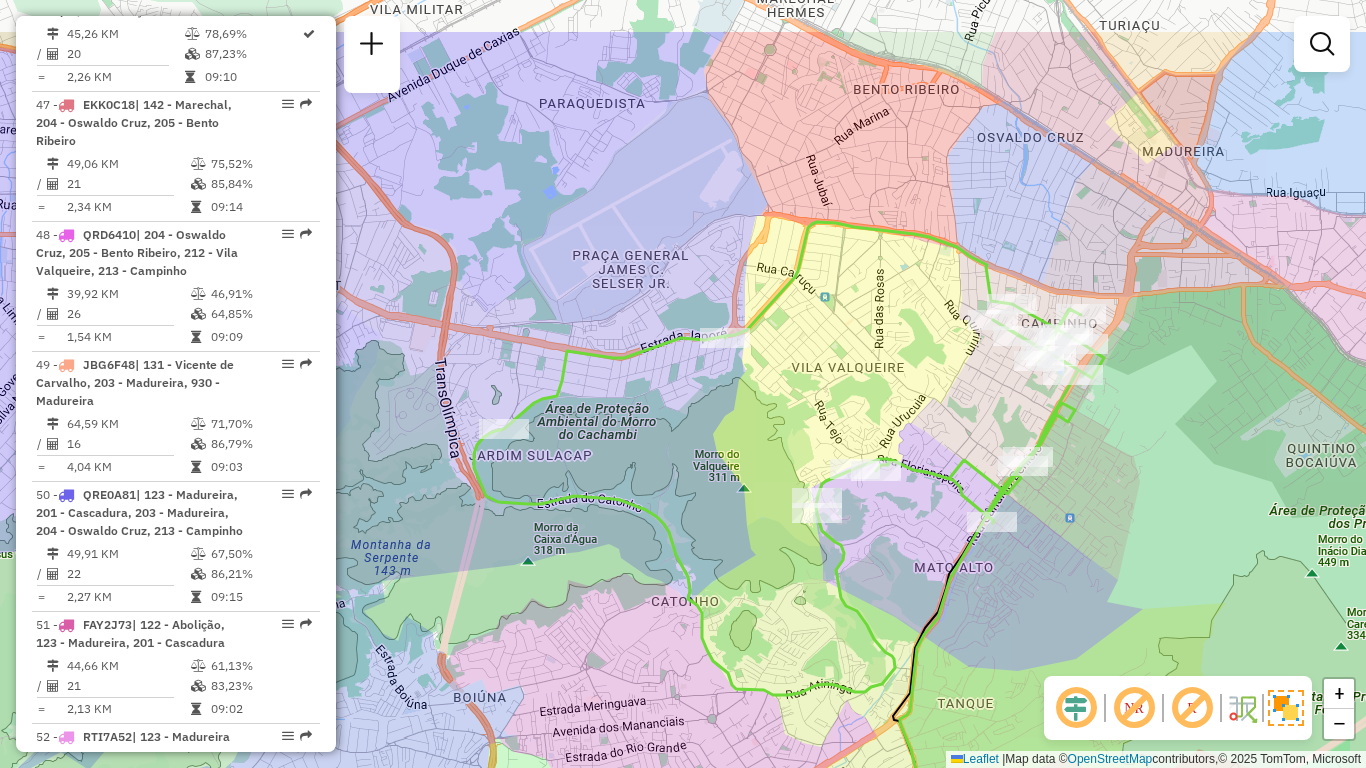 drag, startPoint x: 1043, startPoint y: 479, endPoint x: 1097, endPoint y: 588, distance: 121.64292 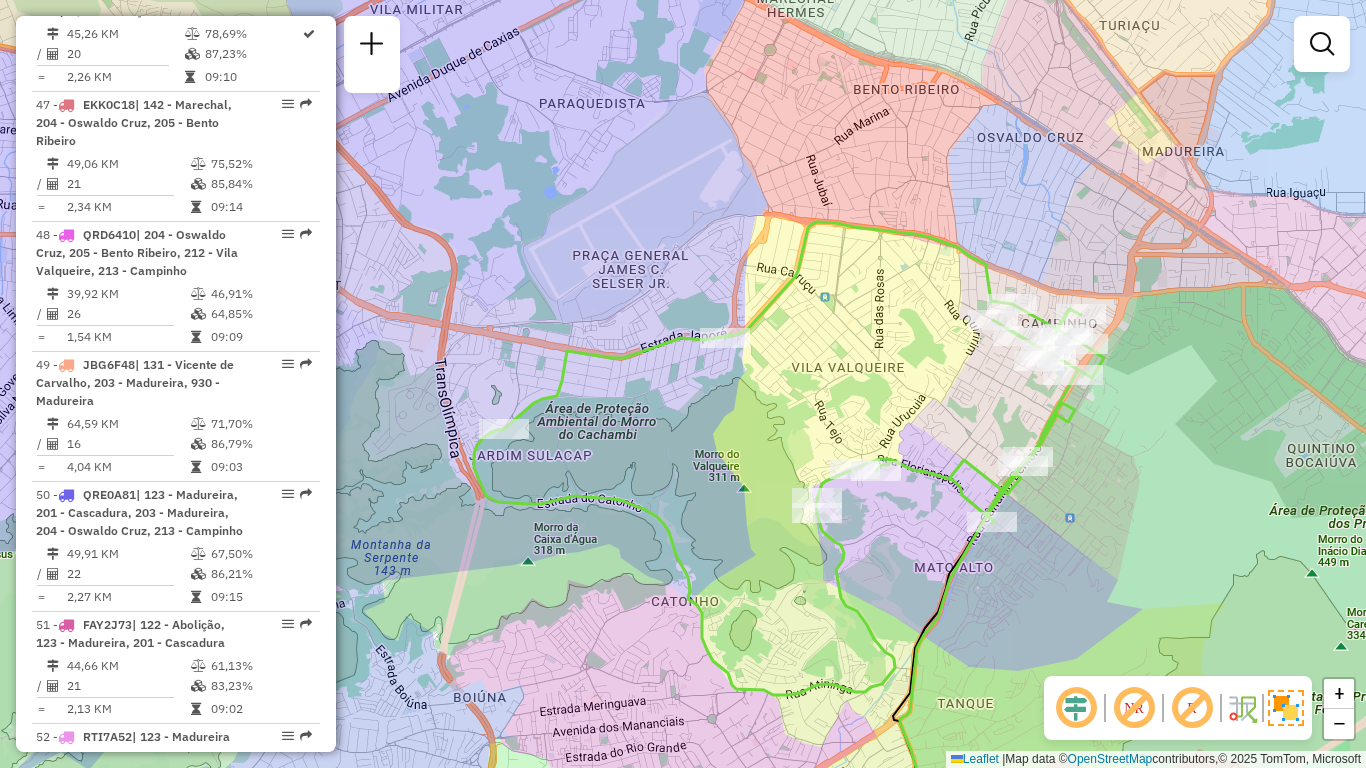 click on "Janela de atendimento Grade de atendimento Capacidade Transportadoras Veículos Cliente Pedidos  Rotas Selecione os dias de semana para filtrar as janelas de atendimento  Seg   Ter   Qua   Qui   Sex   Sáb   Dom  Informe o período da janela de atendimento: De: Até:  Filtrar exatamente a janela do cliente  Considerar janela de atendimento padrão  Selecione os dias de semana para filtrar as grades de atendimento  Seg   Ter   Qua   Qui   Sex   Sáb   Dom   Considerar clientes sem dia de atendimento cadastrado  Clientes fora do dia de atendimento selecionado Filtrar as atividades entre os valores definidos abaixo:  Peso mínimo:   Peso máximo:   Cubagem mínima:   Cubagem máxima:   De:   Até:  Filtrar as atividades entre o tempo de atendimento definido abaixo:  De:   Até:   Considerar capacidade total dos clientes não roteirizados Transportadora: Selecione um ou mais itens Tipo de veículo: Selecione um ou mais itens Veículo: Selecione um ou mais itens Motorista: Selecione um ou mais itens Nome: Rótulo:" 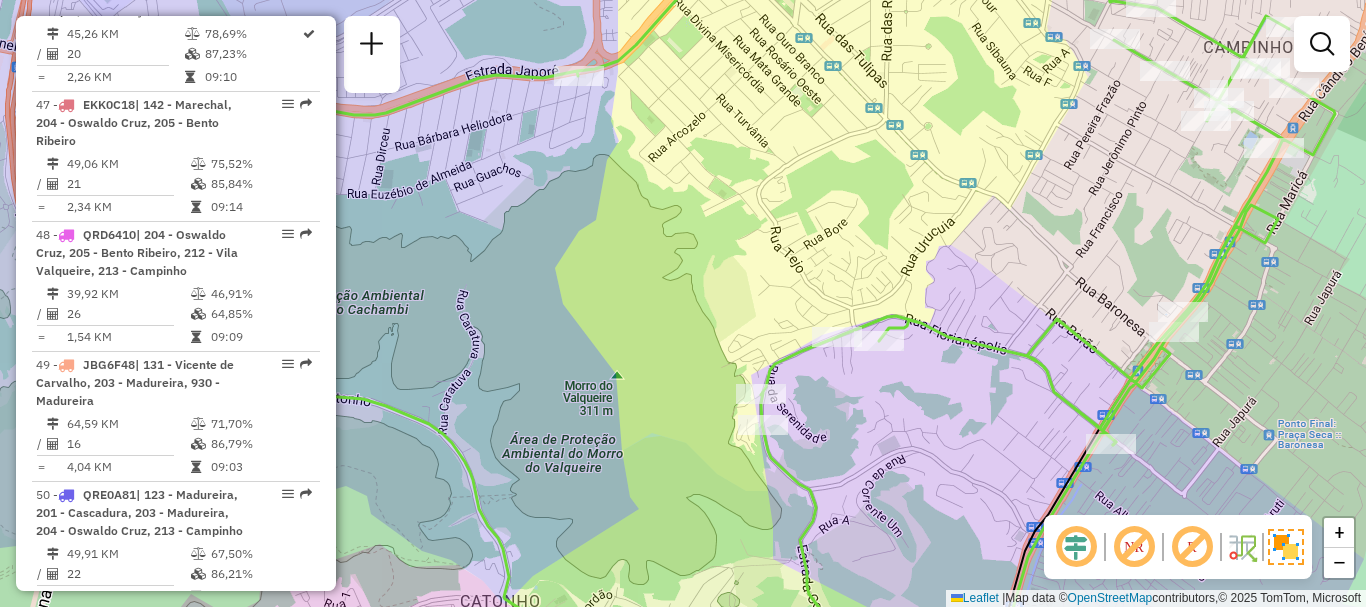 drag, startPoint x: 978, startPoint y: 268, endPoint x: 1116, endPoint y: 316, distance: 146.10954 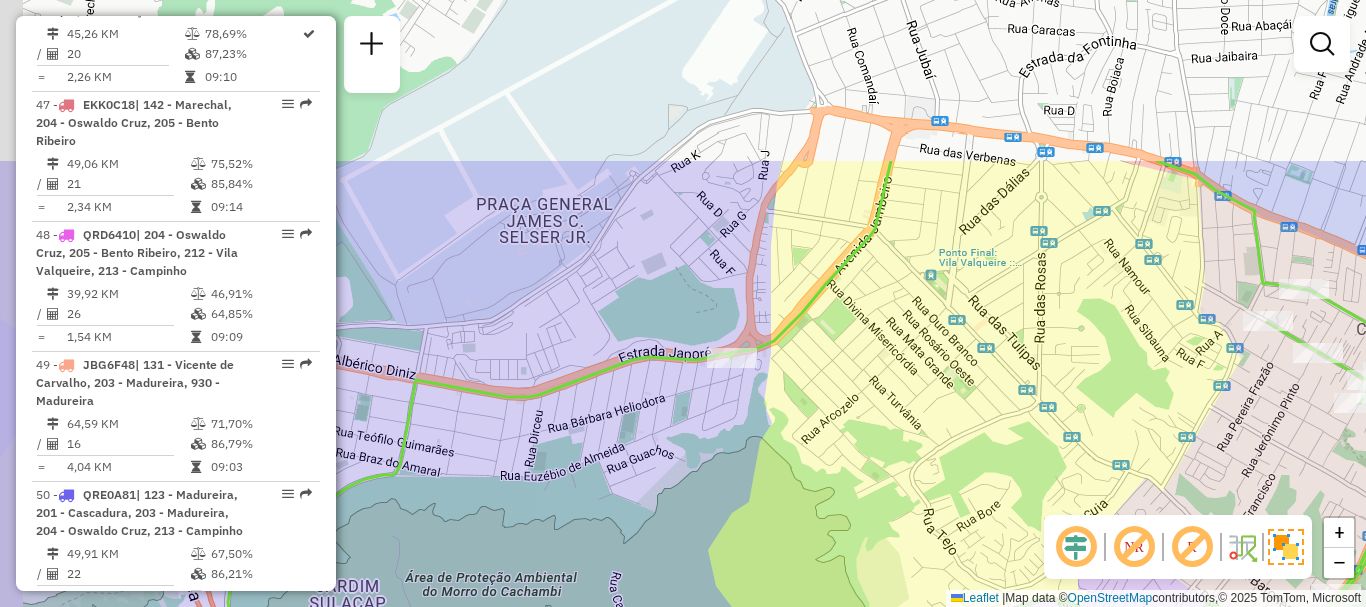 drag, startPoint x: 839, startPoint y: 218, endPoint x: 975, endPoint y: 440, distance: 260.34592 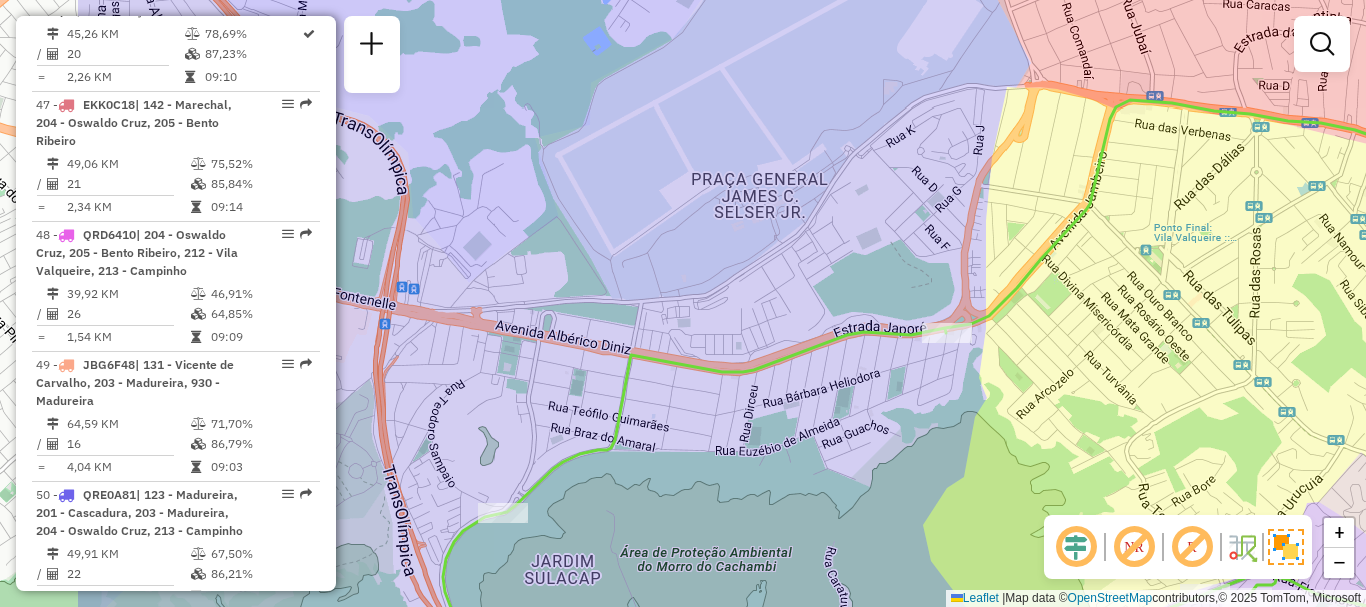 drag, startPoint x: 621, startPoint y: 293, endPoint x: 845, endPoint y: 253, distance: 227.5434 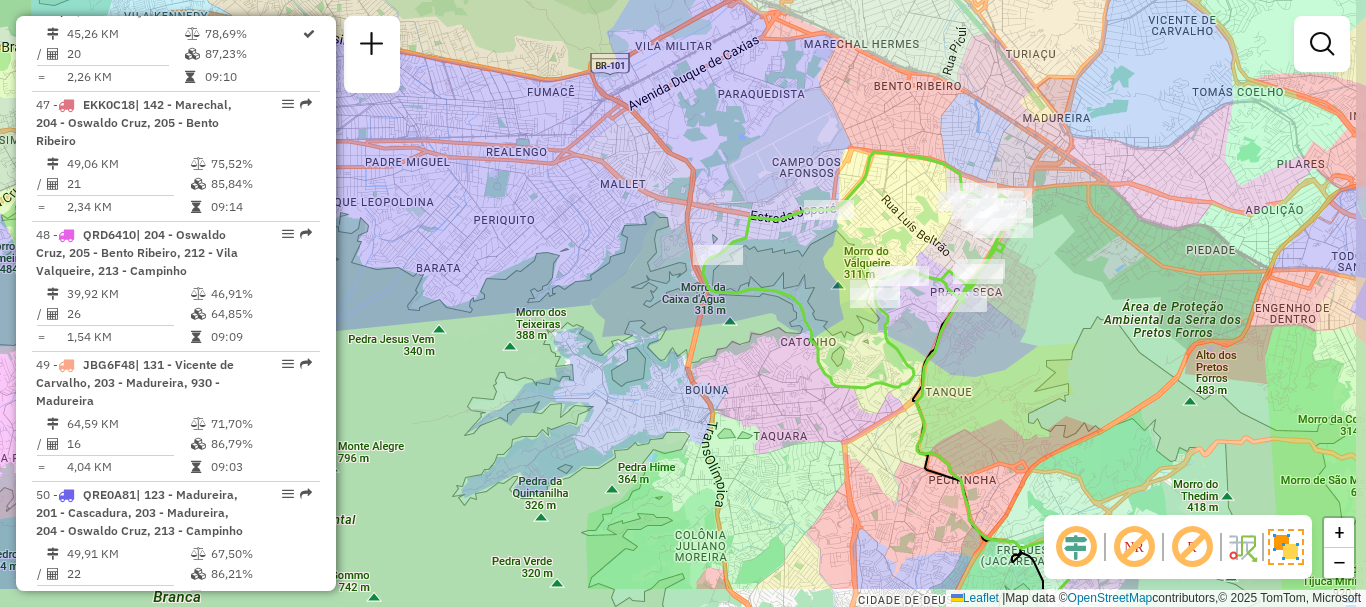 drag, startPoint x: 825, startPoint y: 419, endPoint x: 793, endPoint y: 308, distance: 115.52056 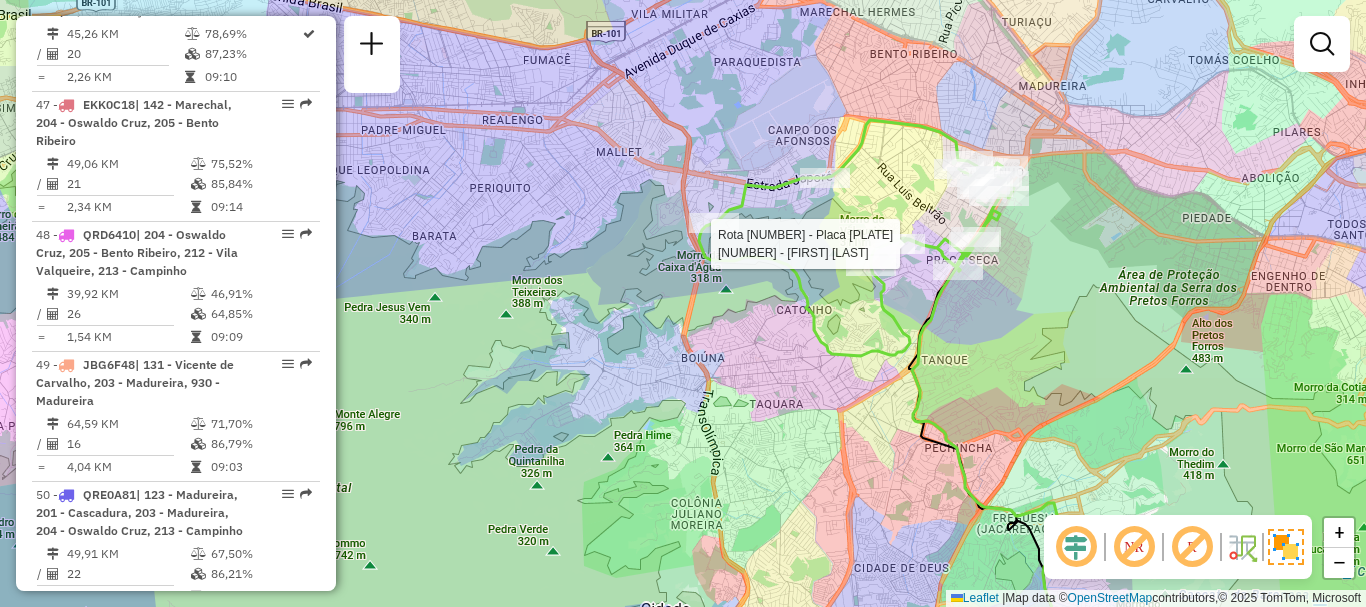 select on "**********" 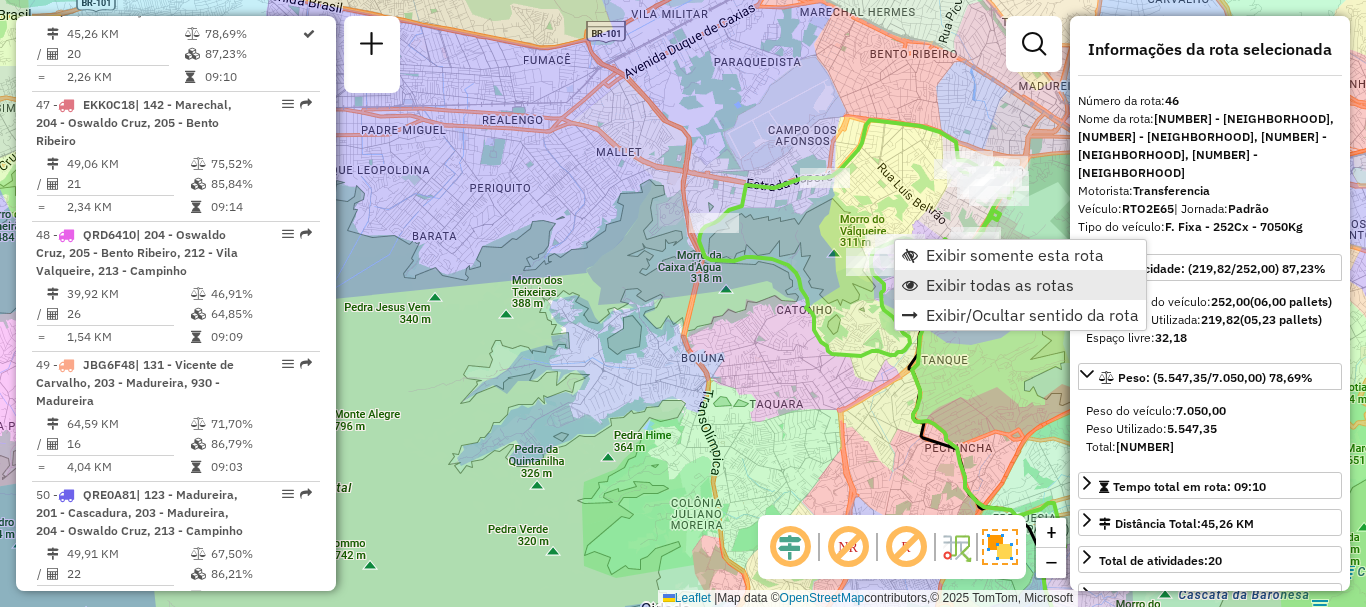 click on "Exibir todas as rotas" at bounding box center [1000, 285] 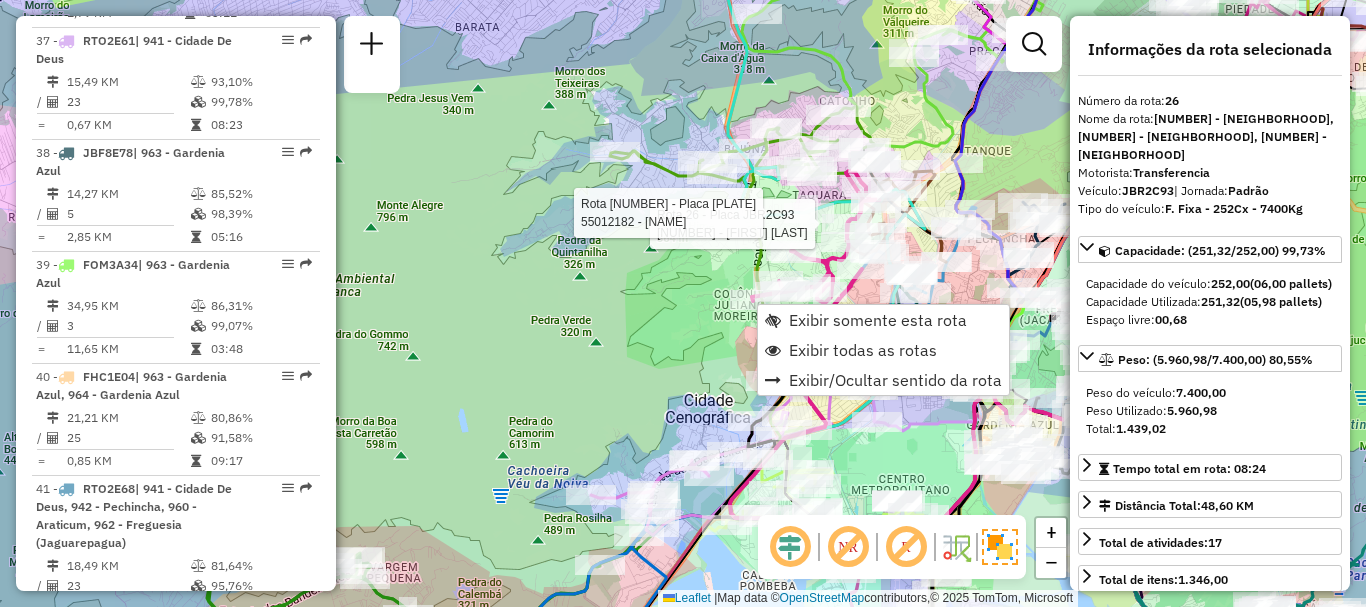 scroll, scrollTop: 3854, scrollLeft: 0, axis: vertical 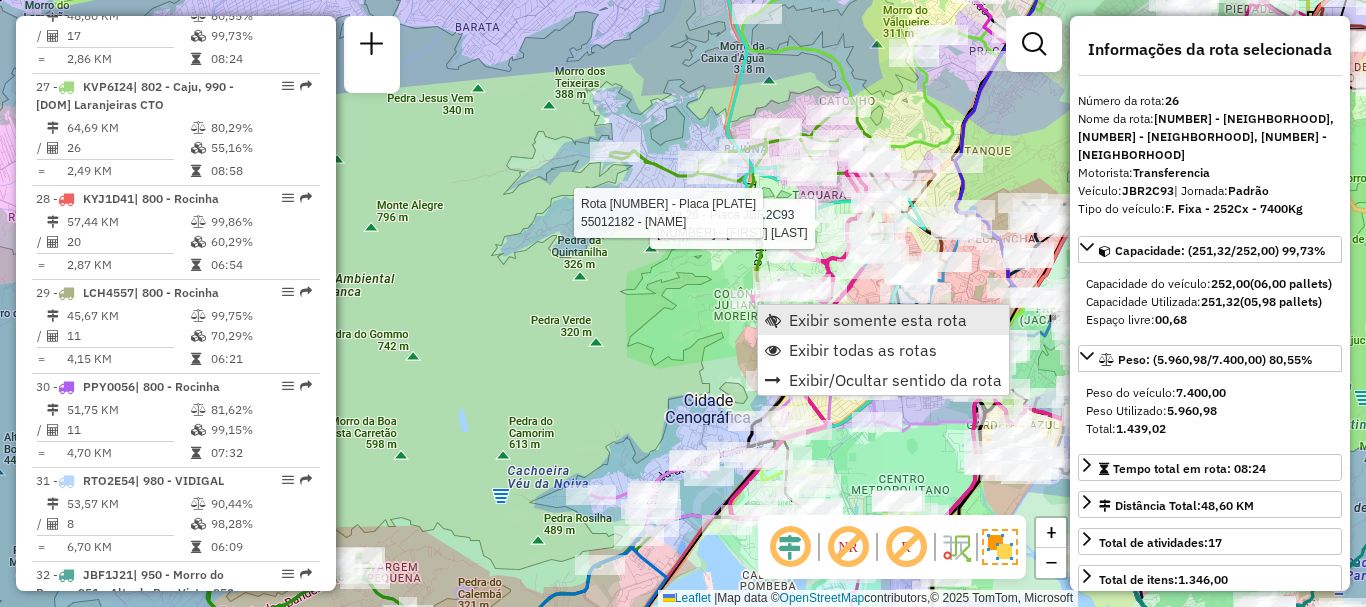 click on "Exibir somente esta rota" at bounding box center [878, 320] 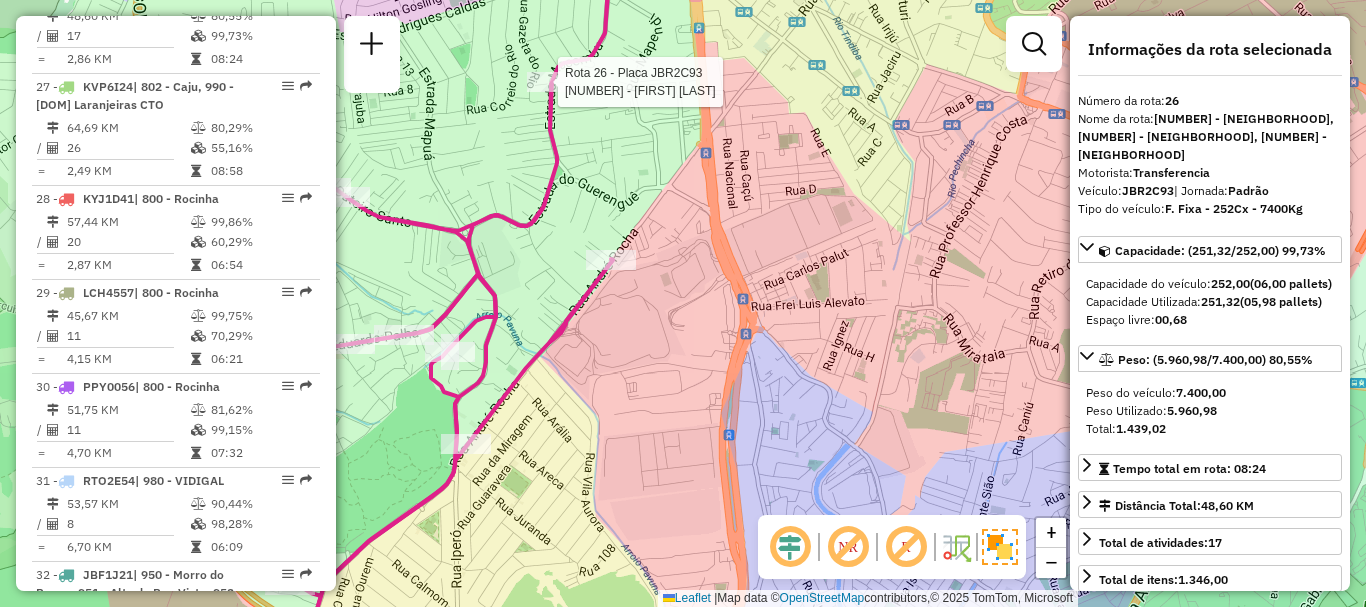 drag, startPoint x: 715, startPoint y: 209, endPoint x: 752, endPoint y: 275, distance: 75.66373 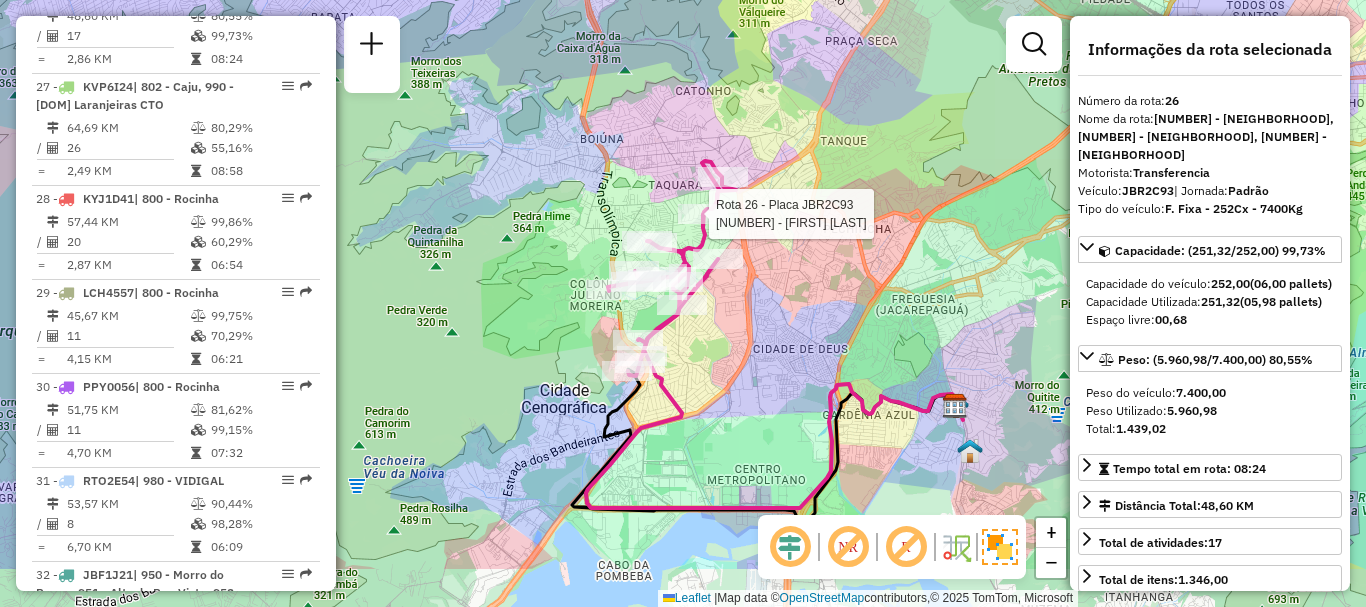 drag, startPoint x: 628, startPoint y: 443, endPoint x: 720, endPoint y: 345, distance: 134.41727 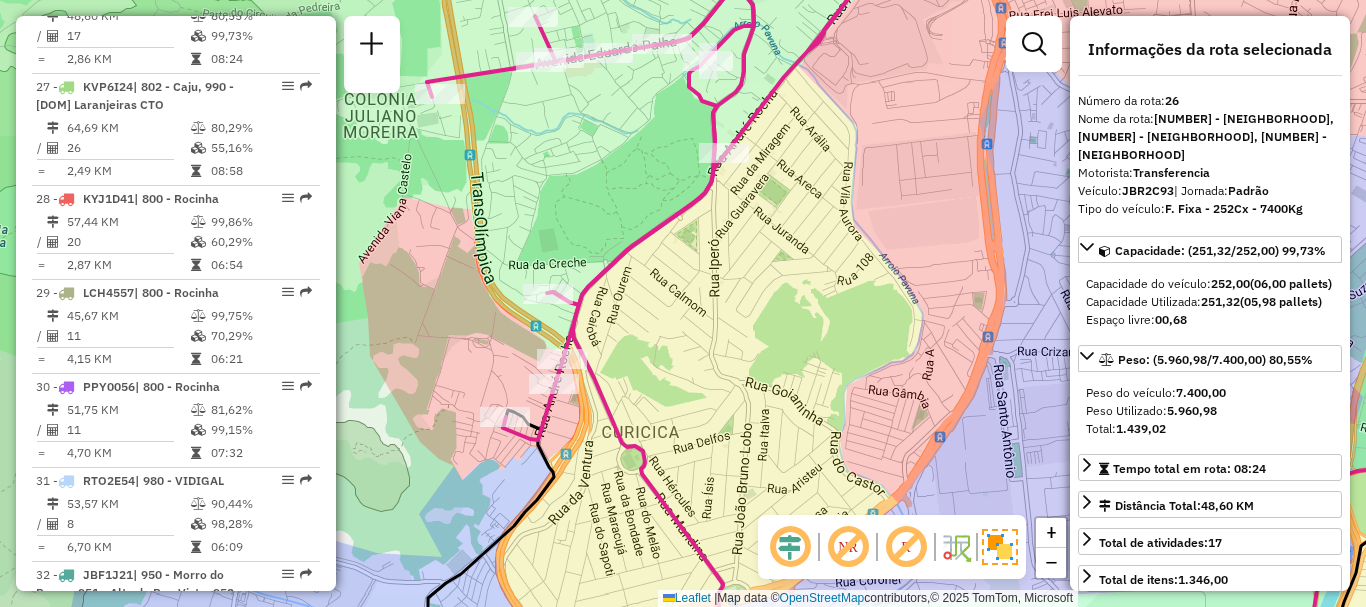 drag, startPoint x: 718, startPoint y: 305, endPoint x: 727, endPoint y: 319, distance: 16.643316 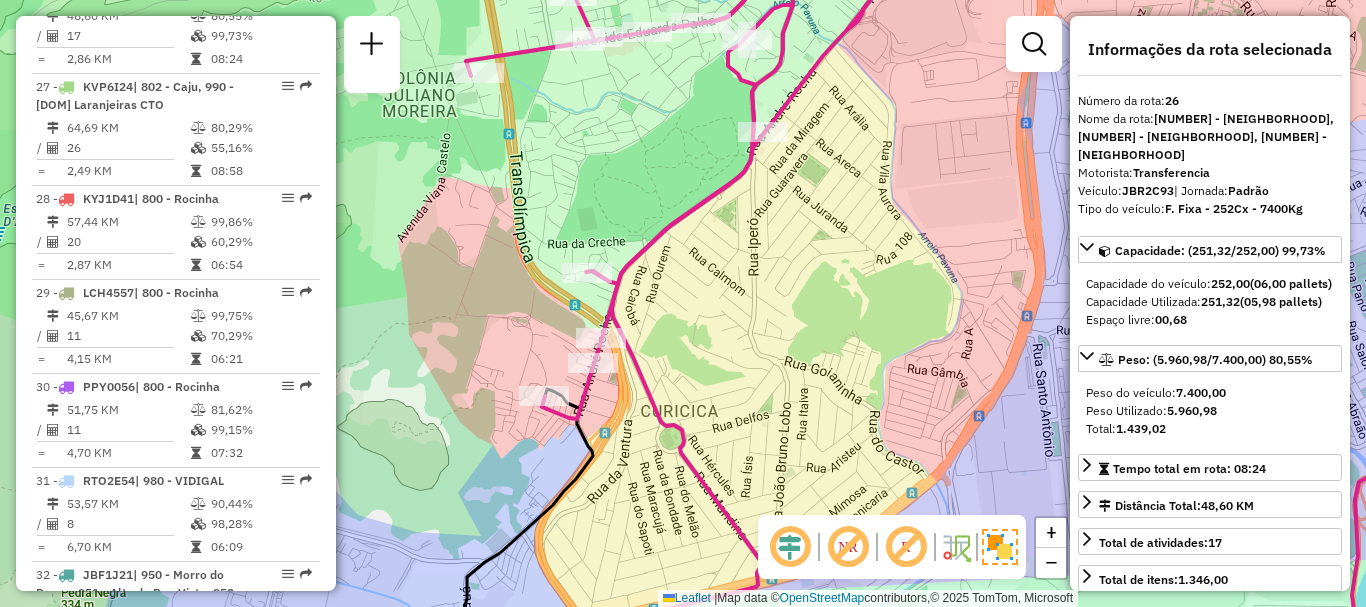 drag, startPoint x: 671, startPoint y: 358, endPoint x: 714, endPoint y: 341, distance: 46.238514 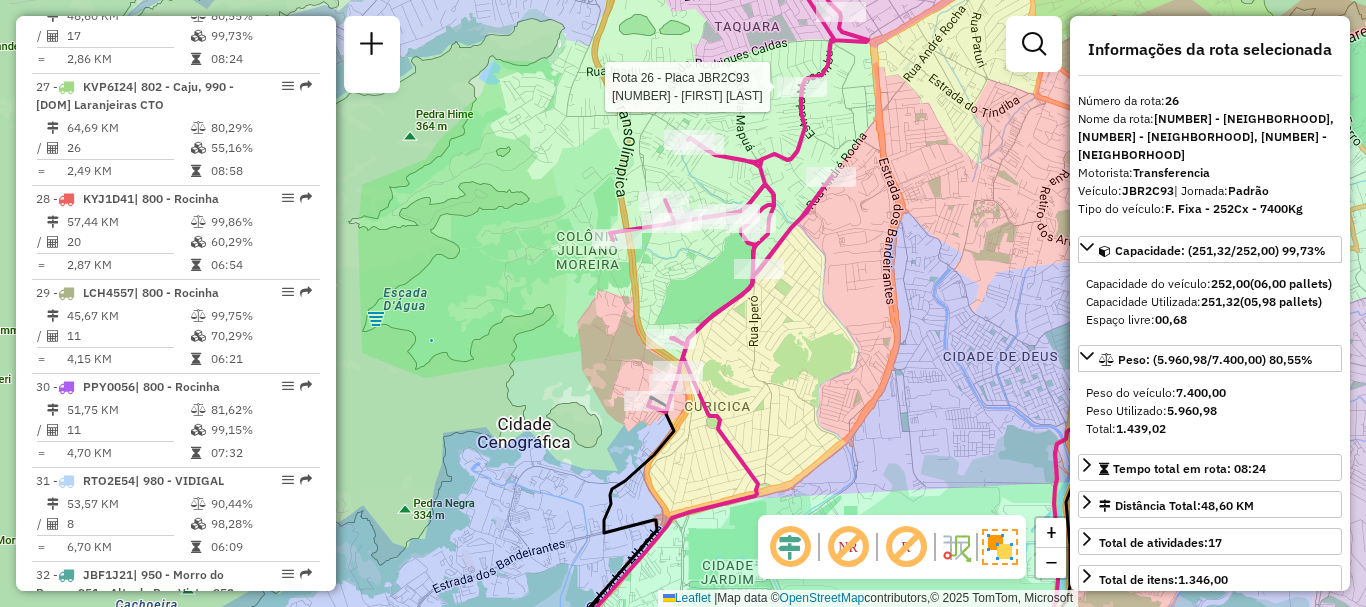 drag, startPoint x: 754, startPoint y: 314, endPoint x: 770, endPoint y: 353, distance: 42.154476 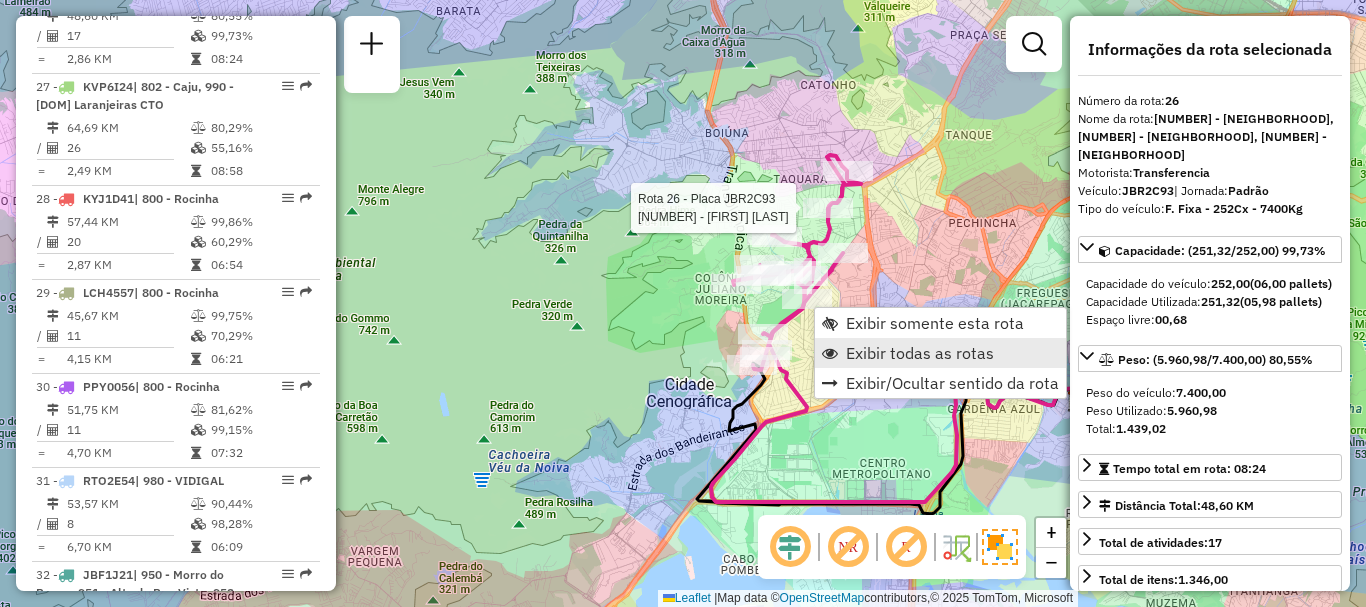 click on "Exibir todas as rotas" at bounding box center (920, 353) 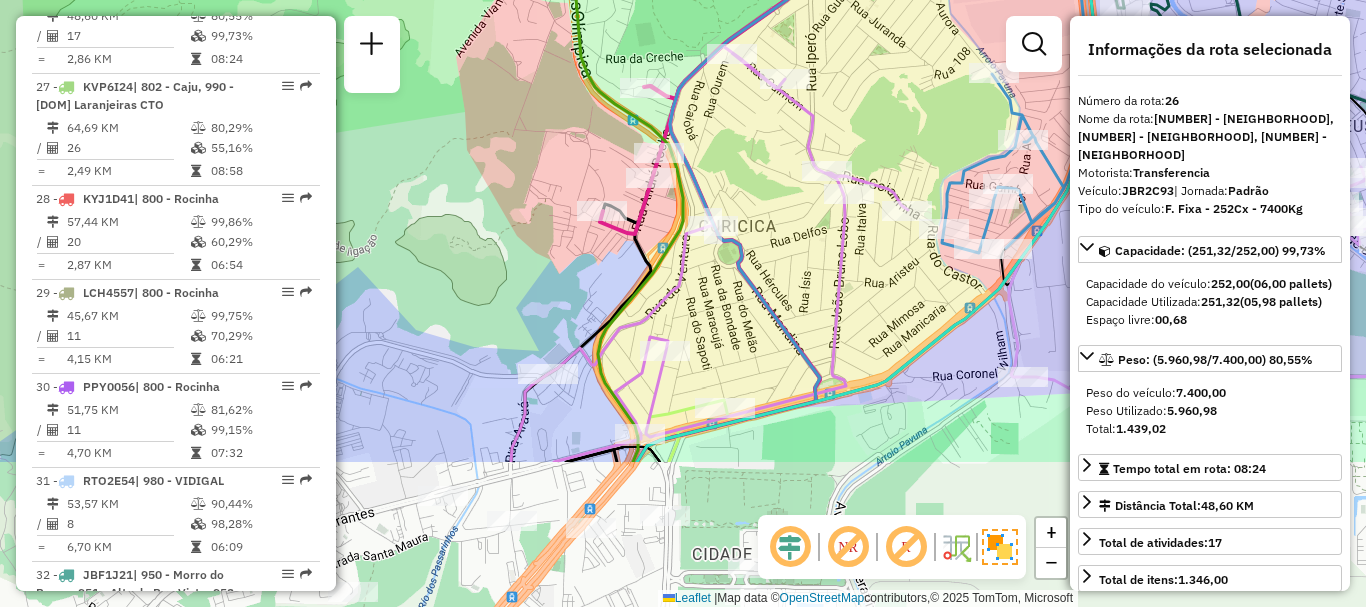 drag, startPoint x: 797, startPoint y: 367, endPoint x: 791, endPoint y: 162, distance: 205.08778 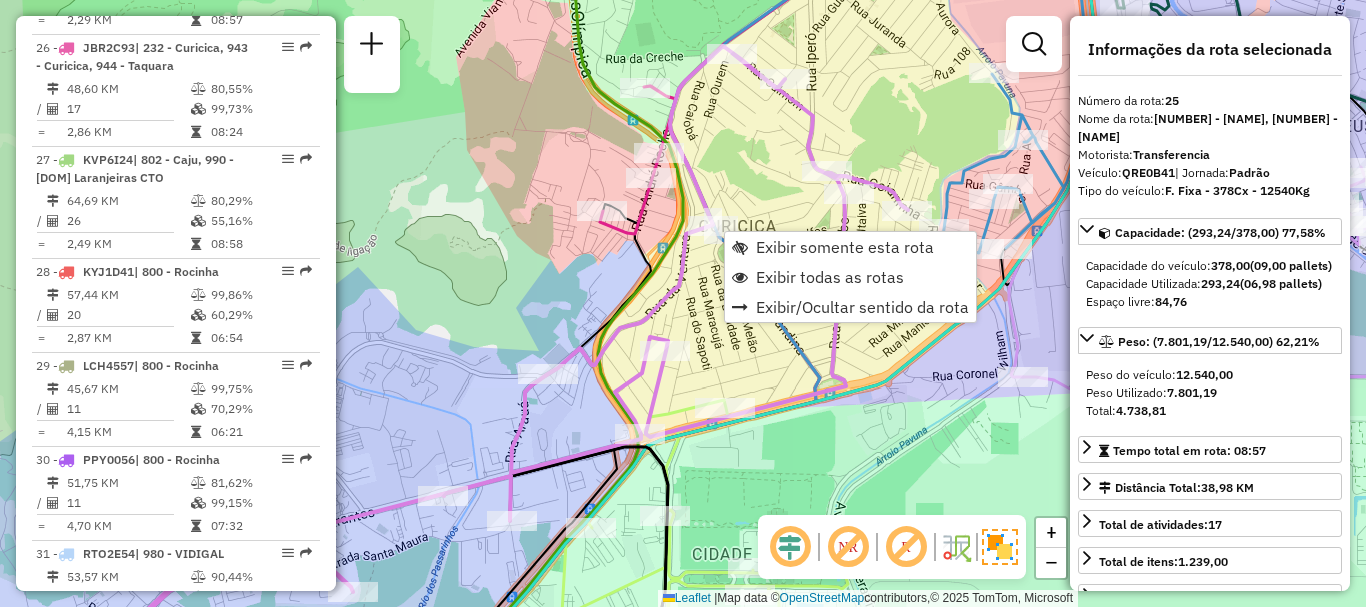 scroll, scrollTop: 3742, scrollLeft: 0, axis: vertical 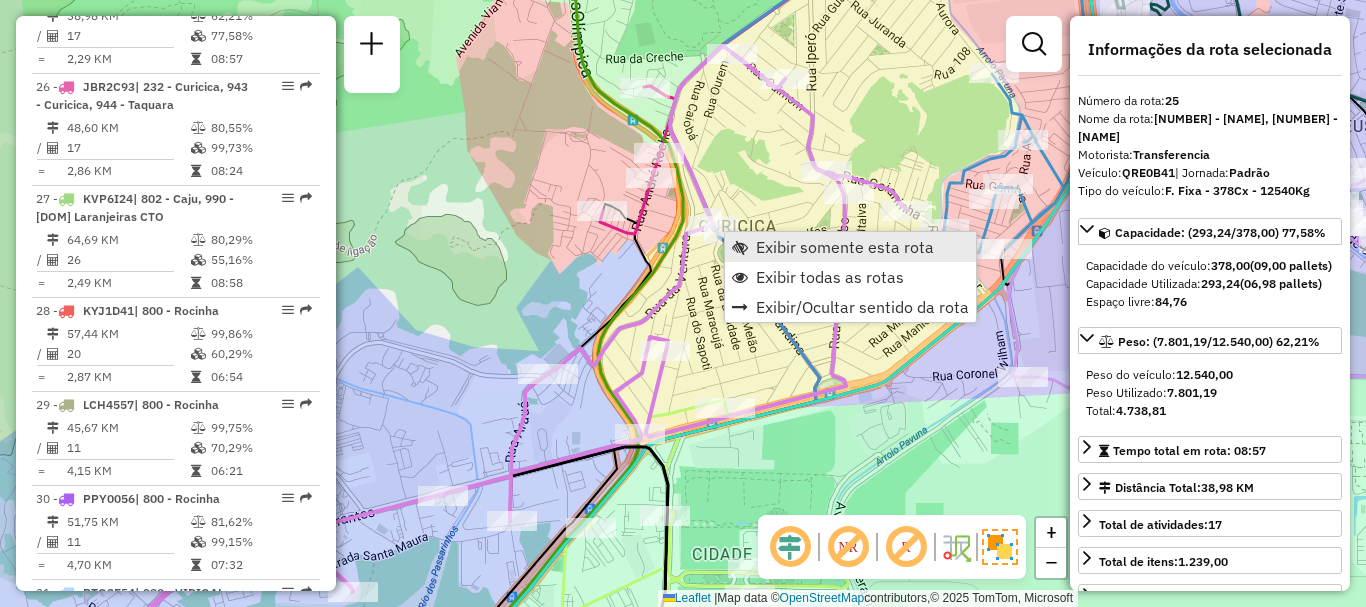 click on "Exibir somente esta rota" at bounding box center [845, 247] 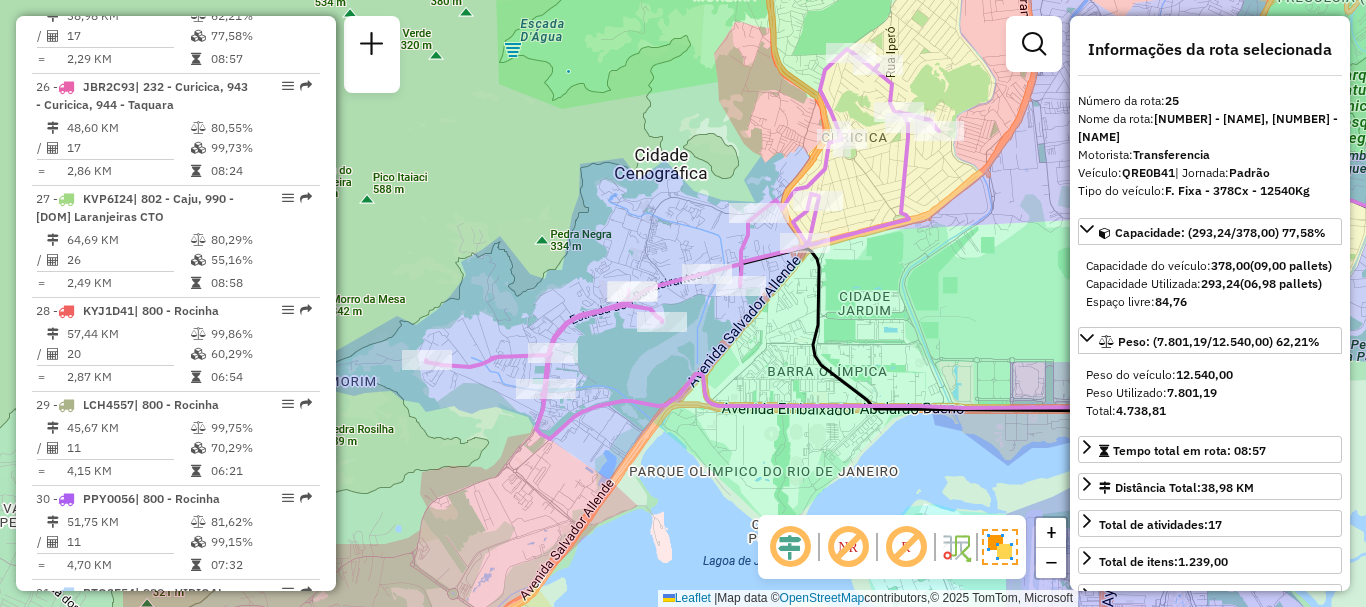 drag, startPoint x: 712, startPoint y: 273, endPoint x: 886, endPoint y: 227, distance: 179.97778 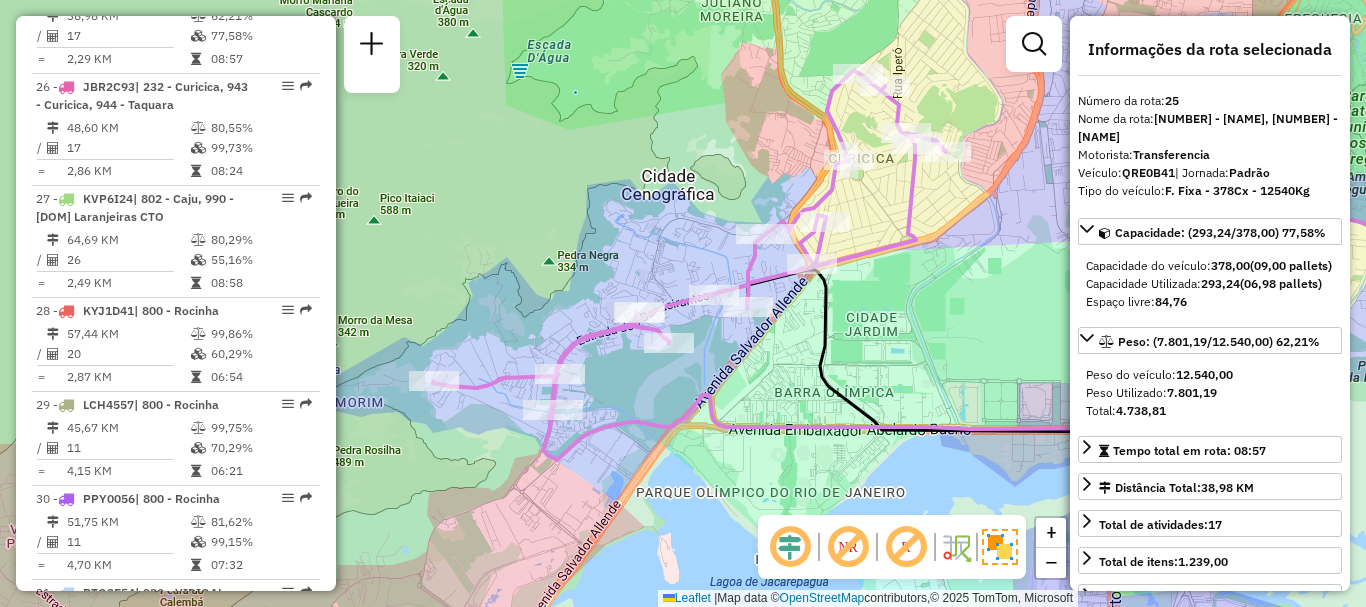 drag, startPoint x: 631, startPoint y: 400, endPoint x: 641, endPoint y: 398, distance: 10.198039 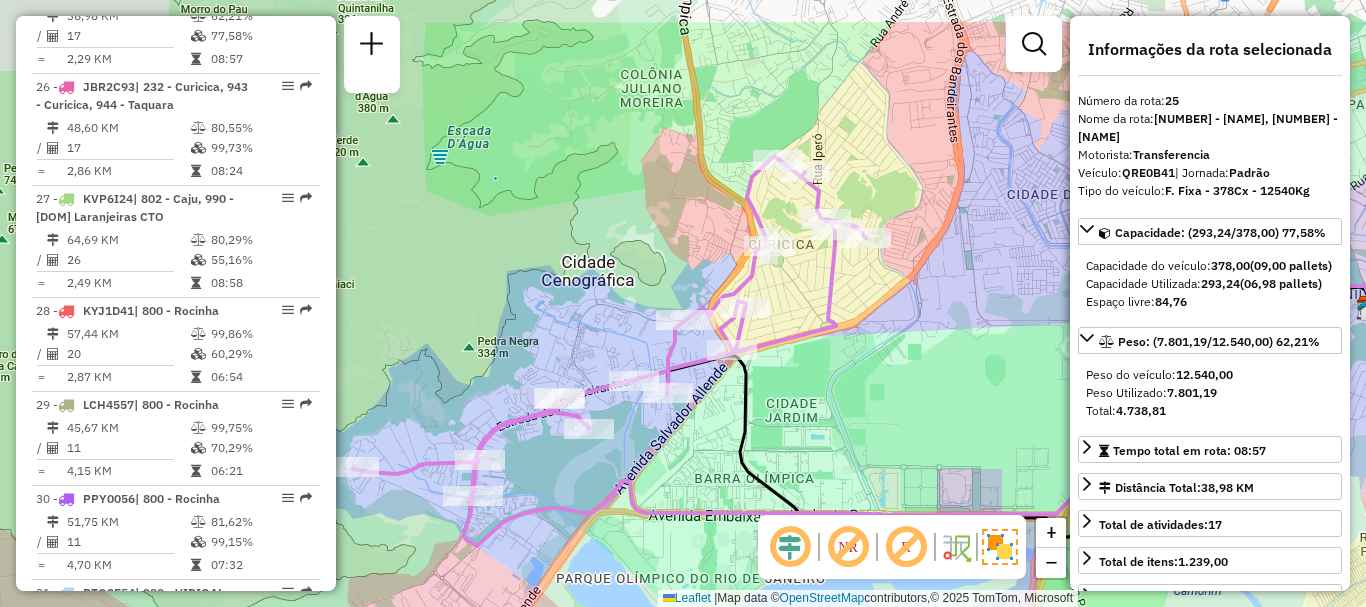 drag, startPoint x: 887, startPoint y: 241, endPoint x: 824, endPoint y: 324, distance: 104.20173 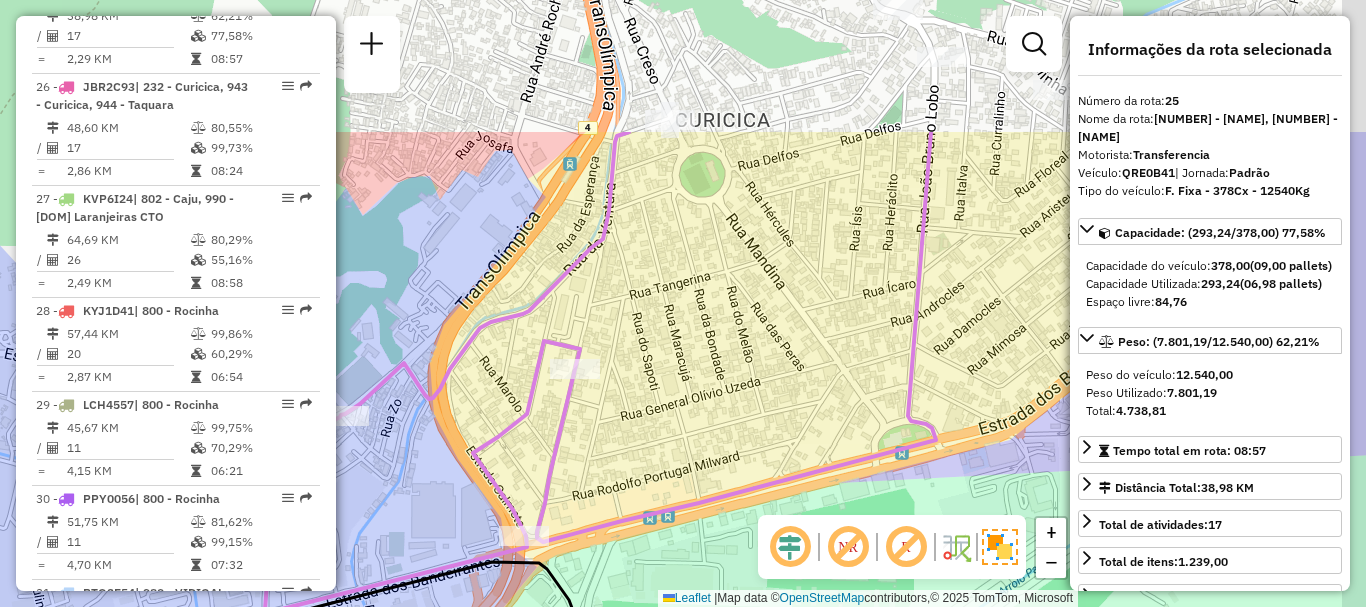 drag, startPoint x: 811, startPoint y: 141, endPoint x: 759, endPoint y: 334, distance: 199.88246 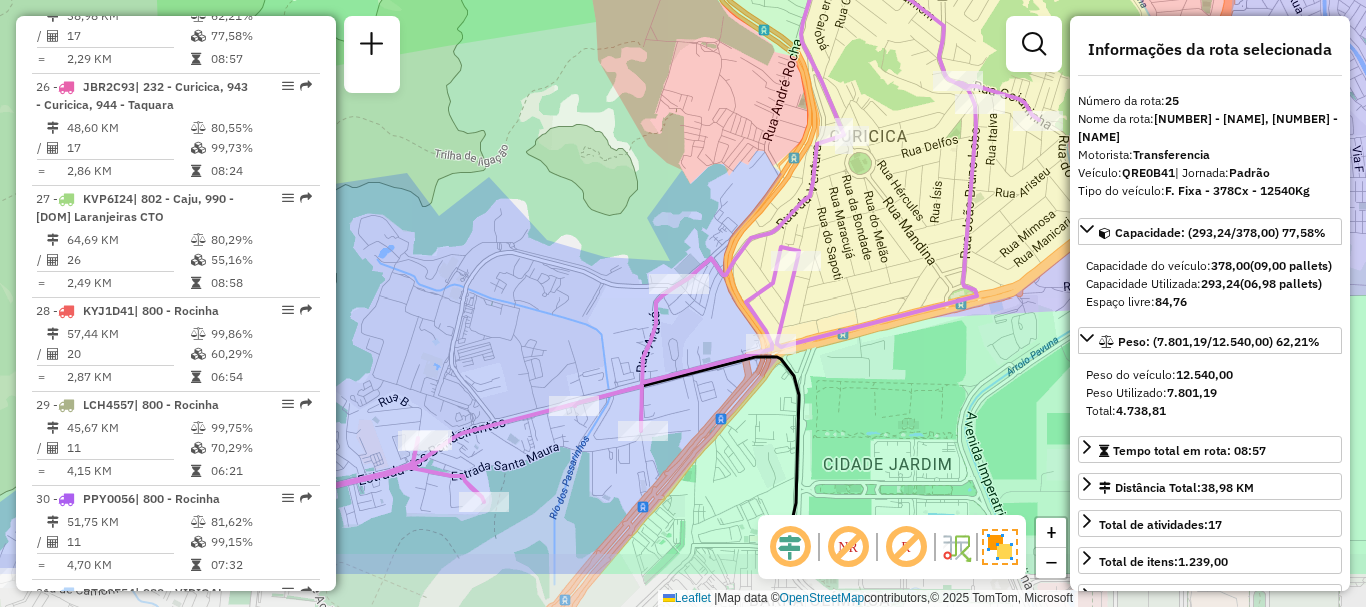 drag, startPoint x: 824, startPoint y: 281, endPoint x: 962, endPoint y: 173, distance: 175.23698 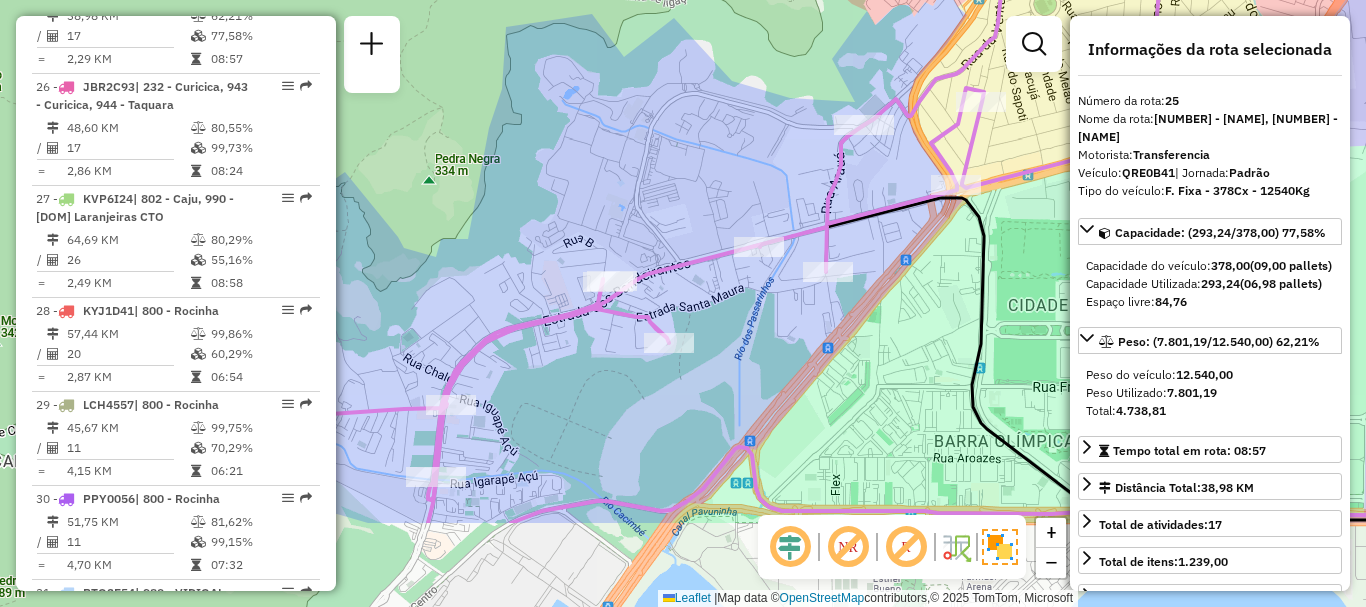 drag, startPoint x: 709, startPoint y: 409, endPoint x: 889, endPoint y: 265, distance: 230.51247 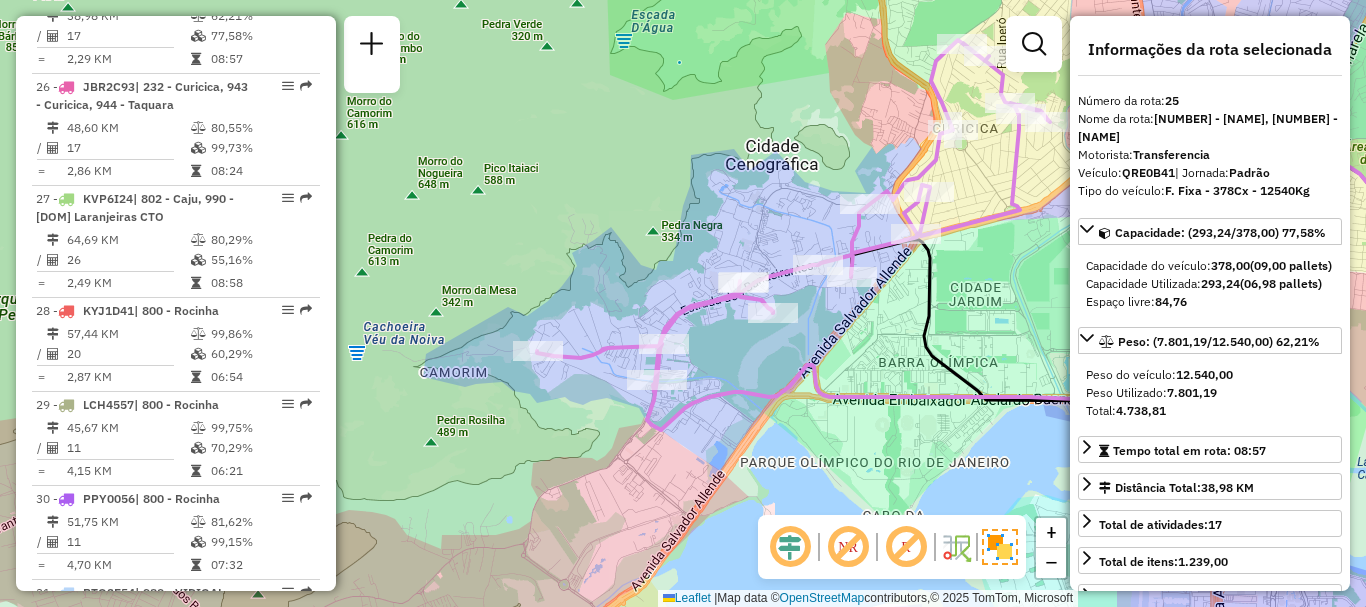 drag, startPoint x: 917, startPoint y: 318, endPoint x: 779, endPoint y: 364, distance: 145.46477 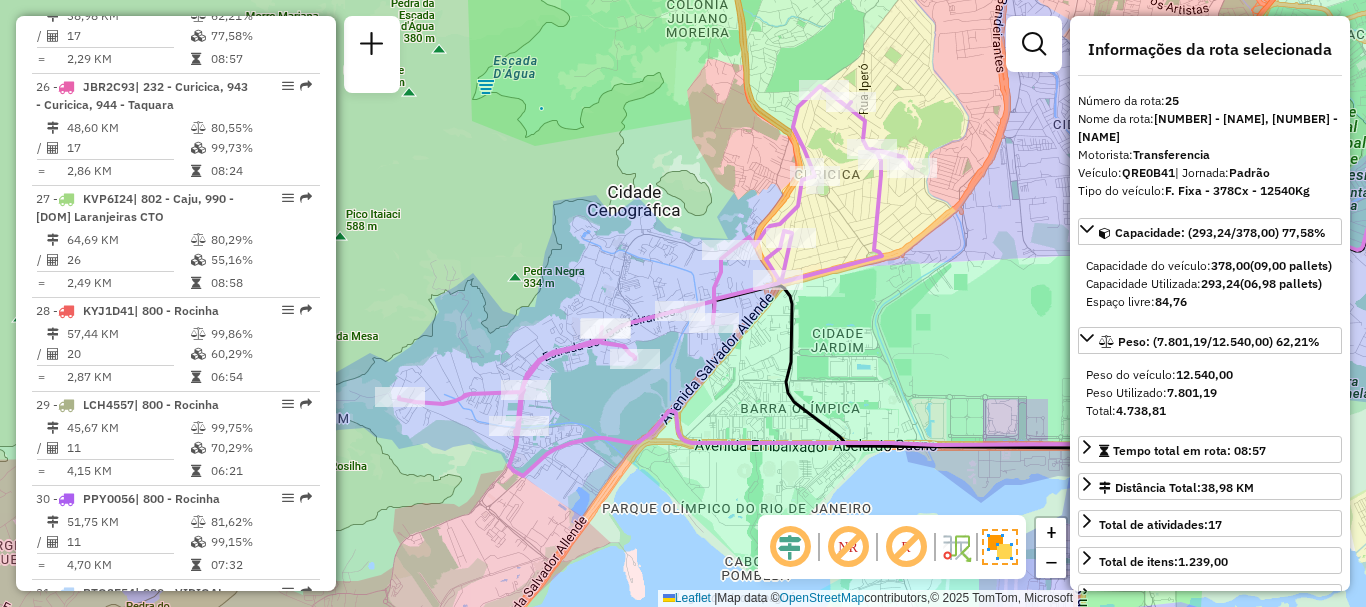 click on "Janela de atendimento Grade de atendimento Capacidade Transportadoras Veículos Cliente Pedidos  Rotas Selecione os dias de semana para filtrar as janelas de atendimento  Seg   Ter   Qua   Qui   Sex   Sáb   Dom  Informe o período da janela de atendimento: De: Até:  Filtrar exatamente a janela do cliente  Considerar janela de atendimento padrão  Selecione os dias de semana para filtrar as grades de atendimento  Seg   Ter   Qua   Qui   Sex   Sáb   Dom   Considerar clientes sem dia de atendimento cadastrado  Clientes fora do dia de atendimento selecionado Filtrar as atividades entre os valores definidos abaixo:  Peso mínimo:   Peso máximo:   Cubagem mínima:   Cubagem máxima:   De:   Até:  Filtrar as atividades entre o tempo de atendimento definido abaixo:  De:   Até:   Considerar capacidade total dos clientes não roteirizados Transportadora: Selecione um ou mais itens Tipo de veículo: Selecione um ou mais itens Veículo: Selecione um ou mais itens Motorista: Selecione um ou mais itens Nome: Rótulo:" 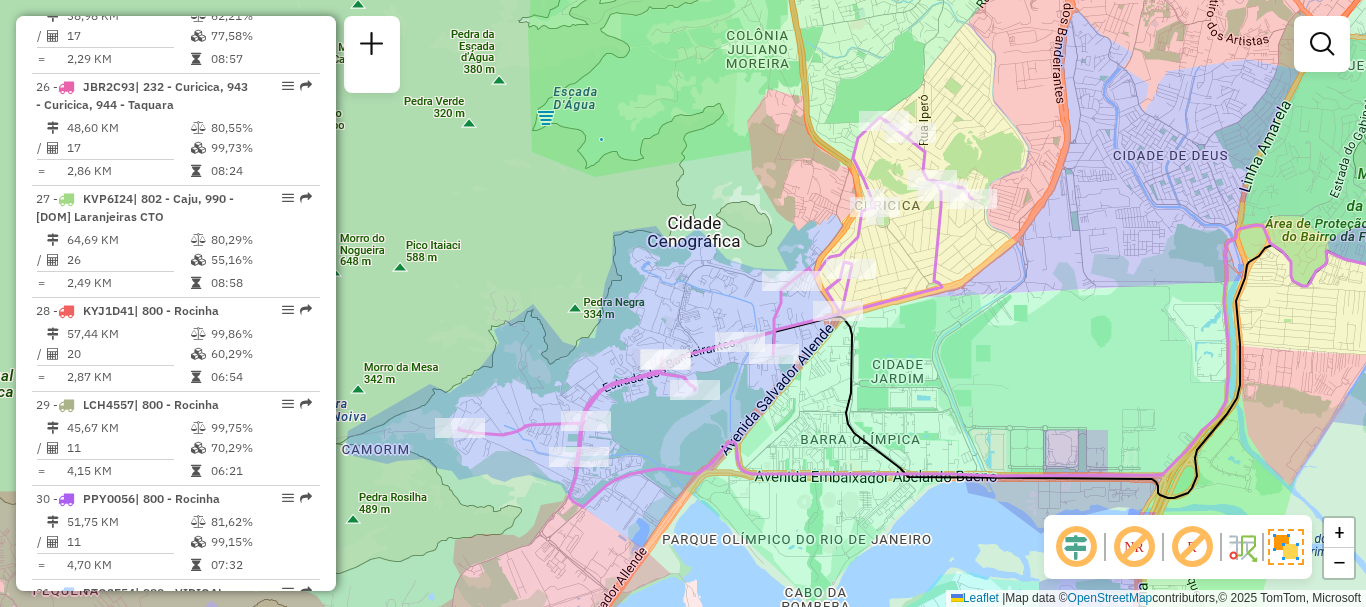 drag, startPoint x: 1028, startPoint y: 250, endPoint x: 1076, endPoint y: 279, distance: 56.0803 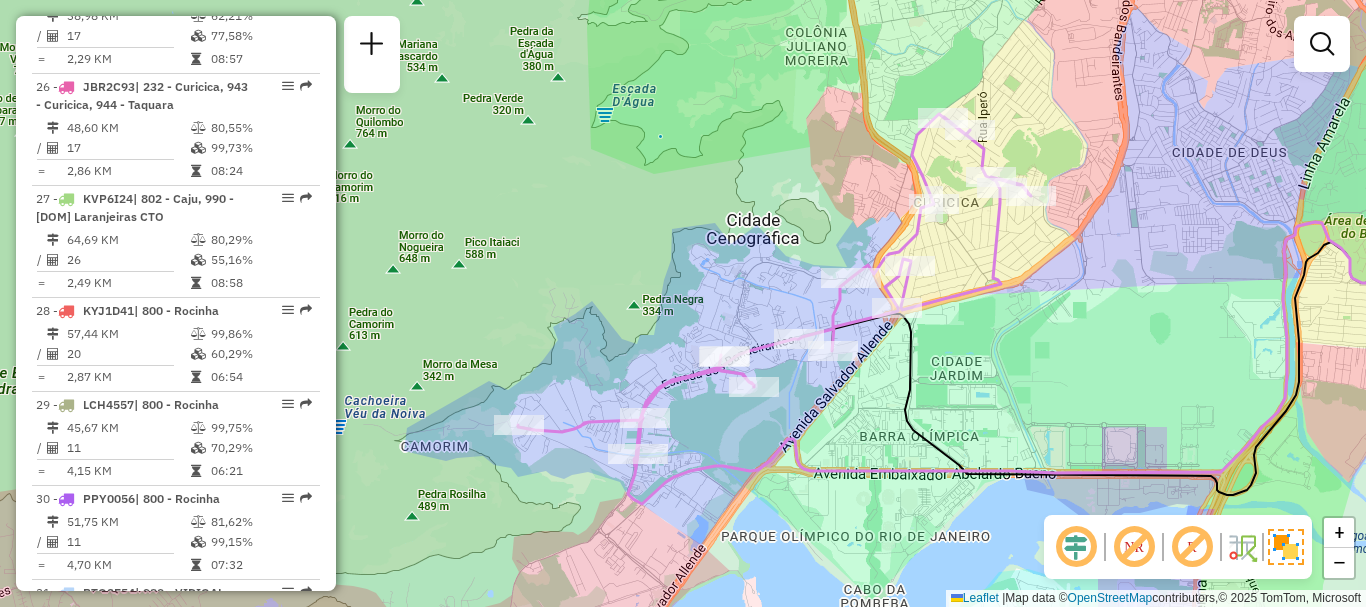 drag, startPoint x: 1069, startPoint y: 371, endPoint x: 1128, endPoint y: 368, distance: 59.07622 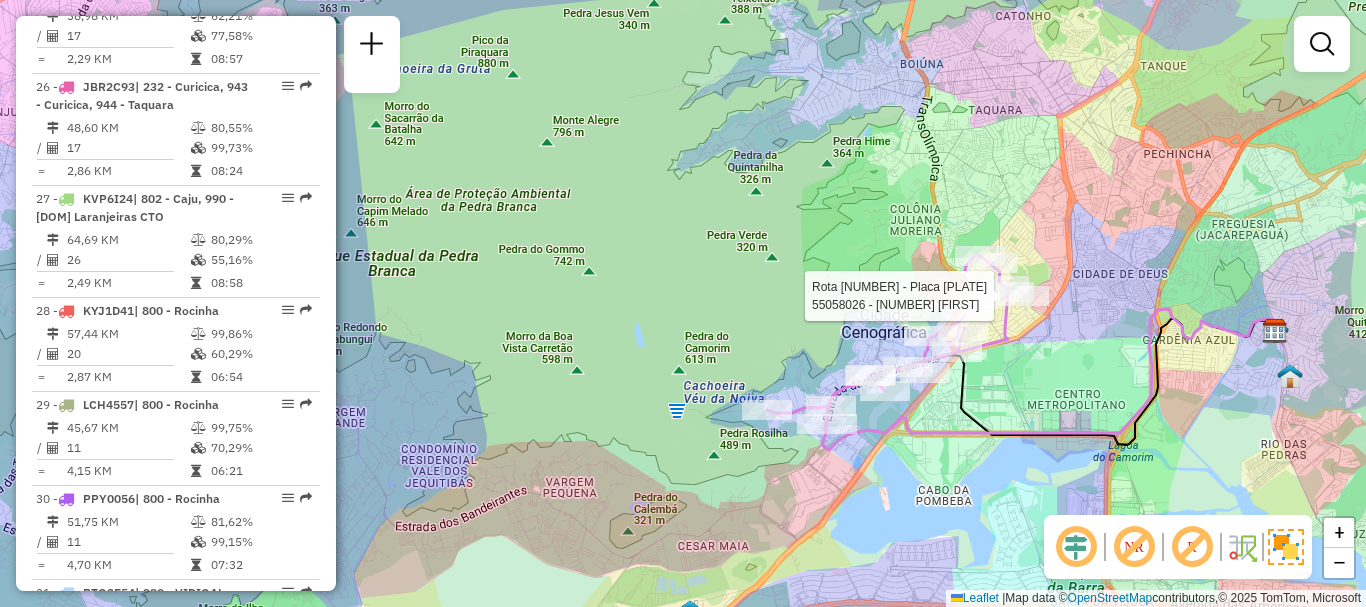select on "**********" 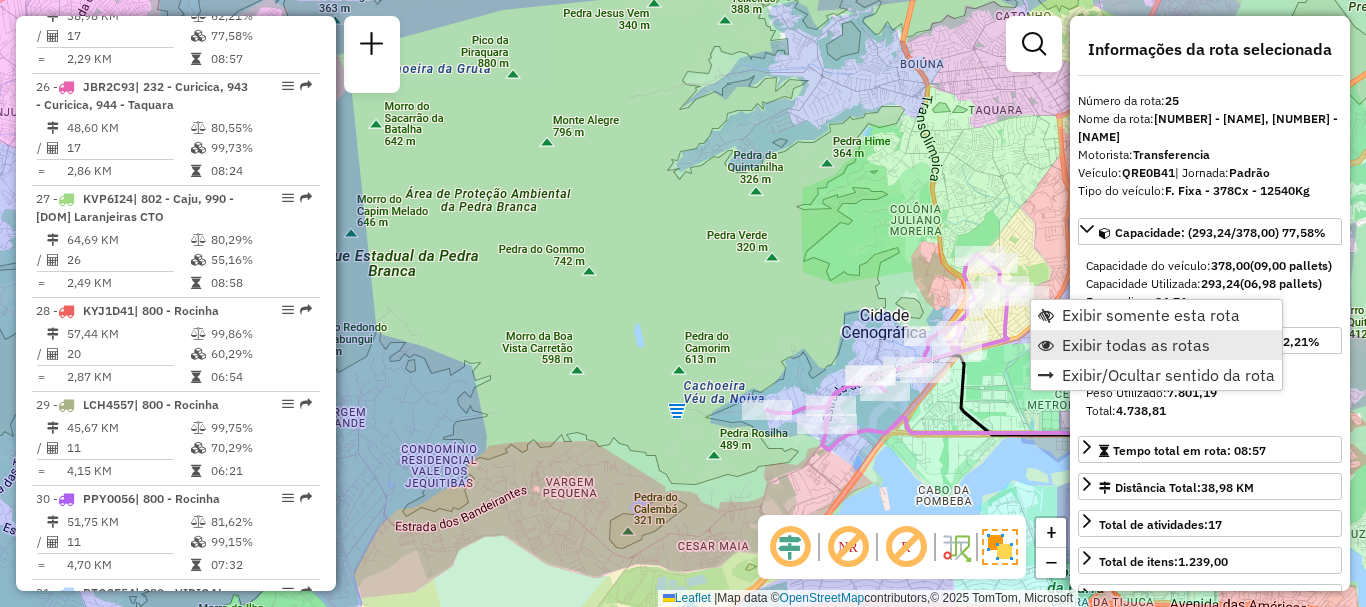 click on "Exibir todas as rotas" at bounding box center (1136, 345) 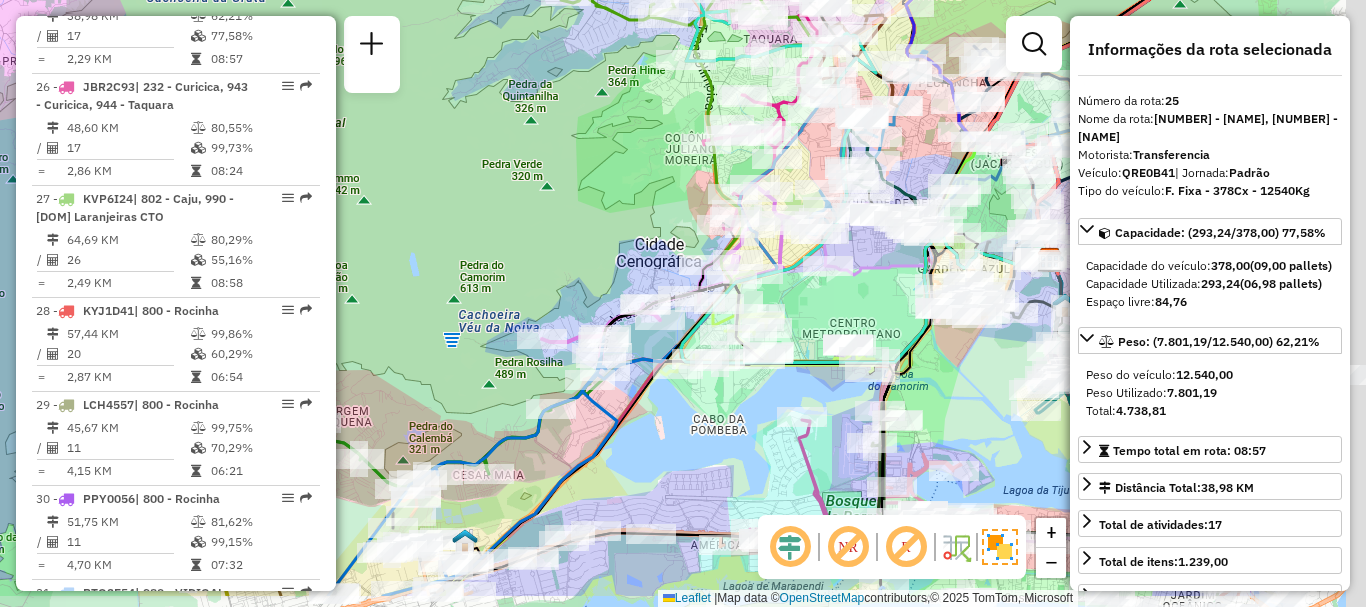 drag, startPoint x: 764, startPoint y: 257, endPoint x: 538, endPoint y: 185, distance: 237.19191 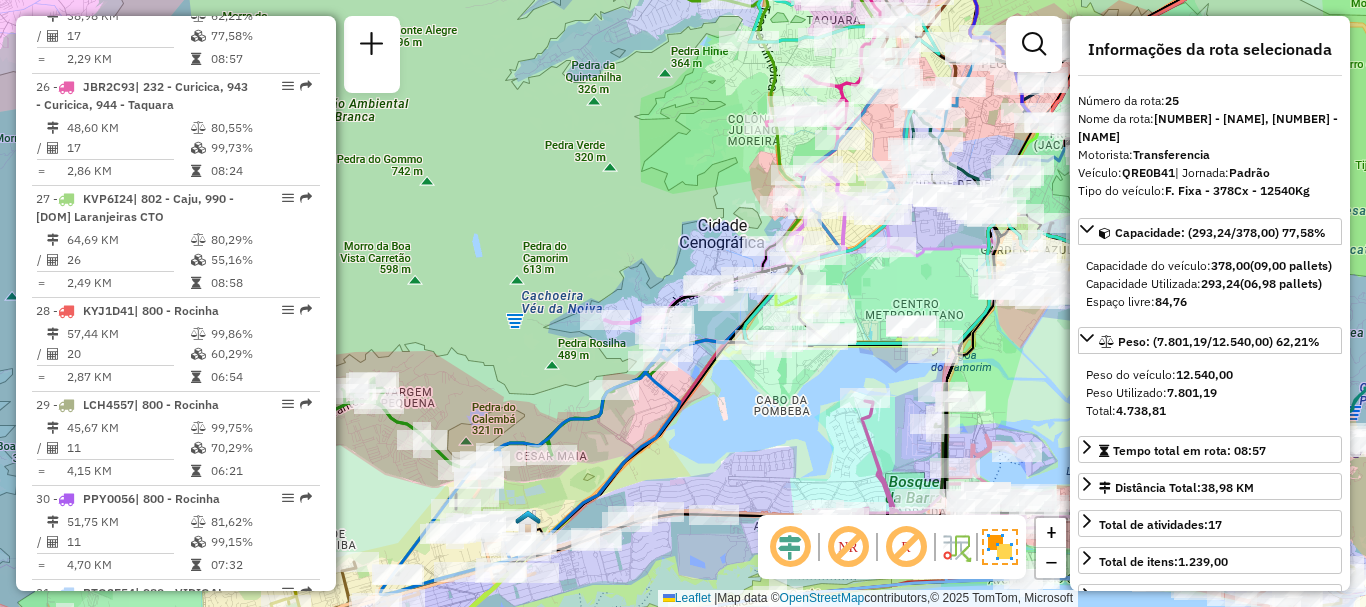drag, startPoint x: 538, startPoint y: 185, endPoint x: 602, endPoint y: 167, distance: 66.48308 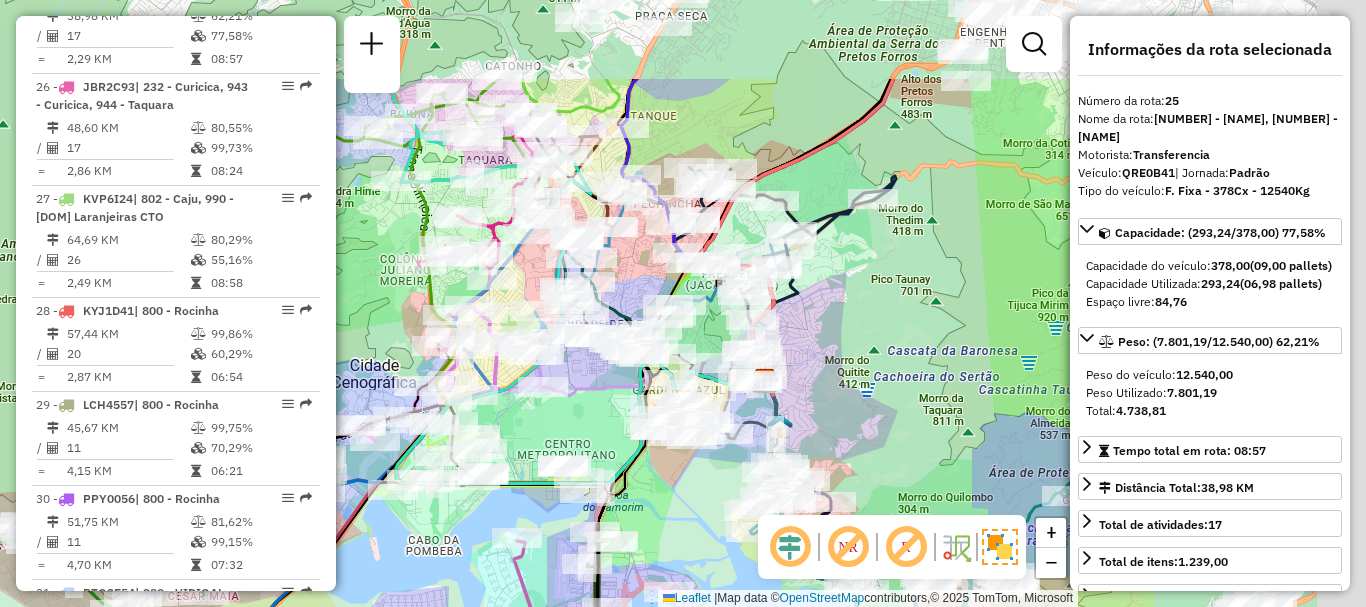 drag, startPoint x: 922, startPoint y: 245, endPoint x: 544, endPoint y: 395, distance: 406.67432 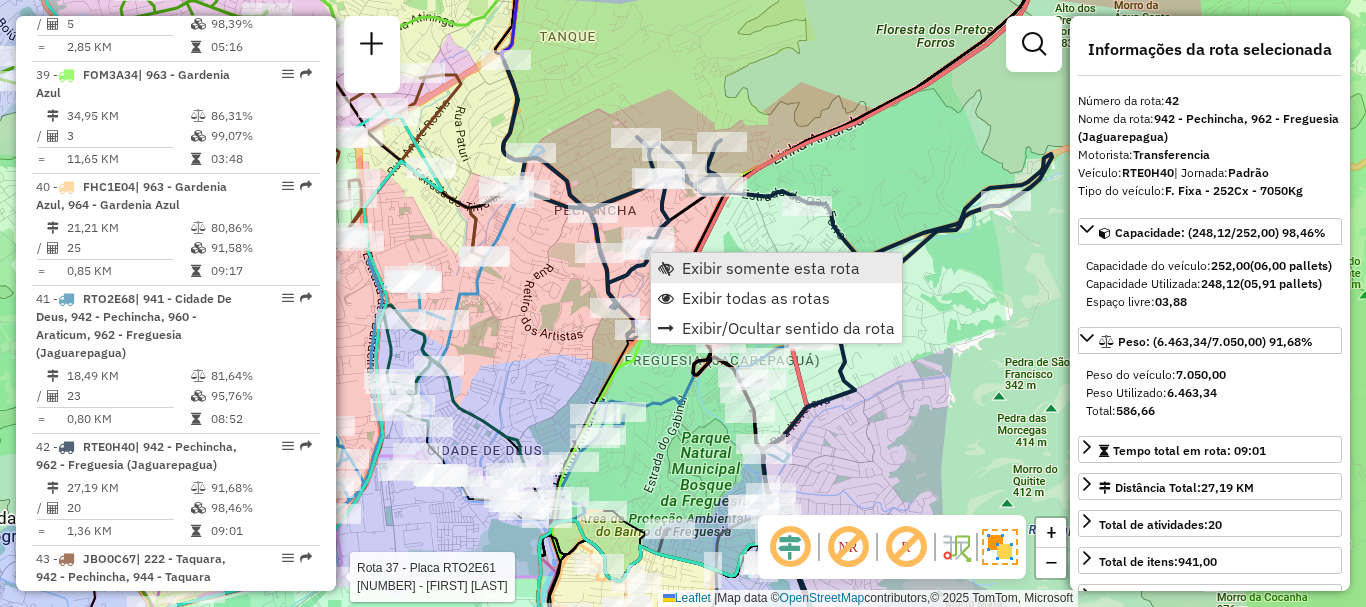 scroll, scrollTop: 5628, scrollLeft: 0, axis: vertical 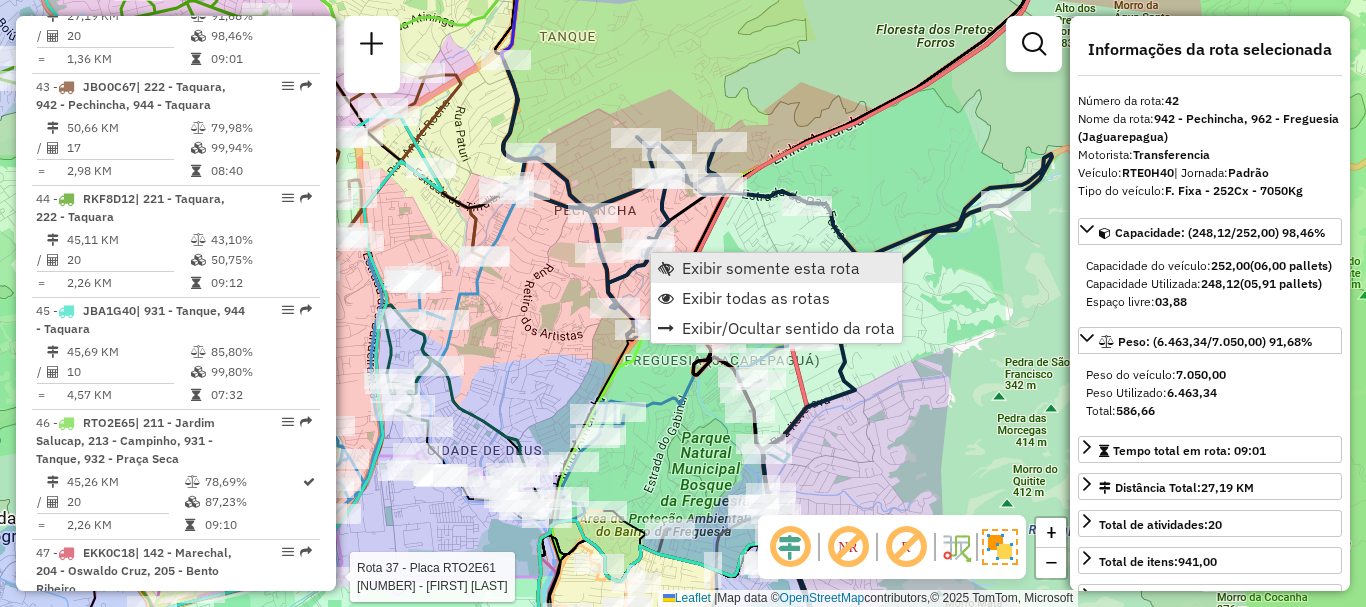 click on "Exibir somente esta rota" at bounding box center [771, 268] 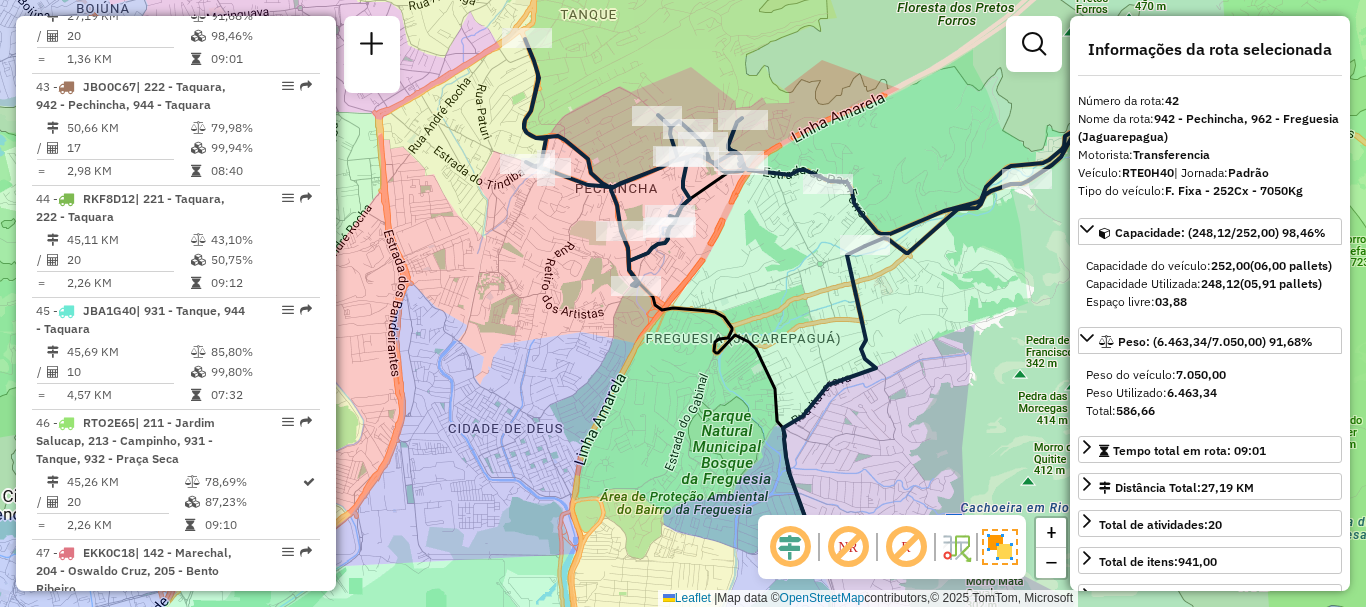 drag, startPoint x: 636, startPoint y: 286, endPoint x: 752, endPoint y: 287, distance: 116.00431 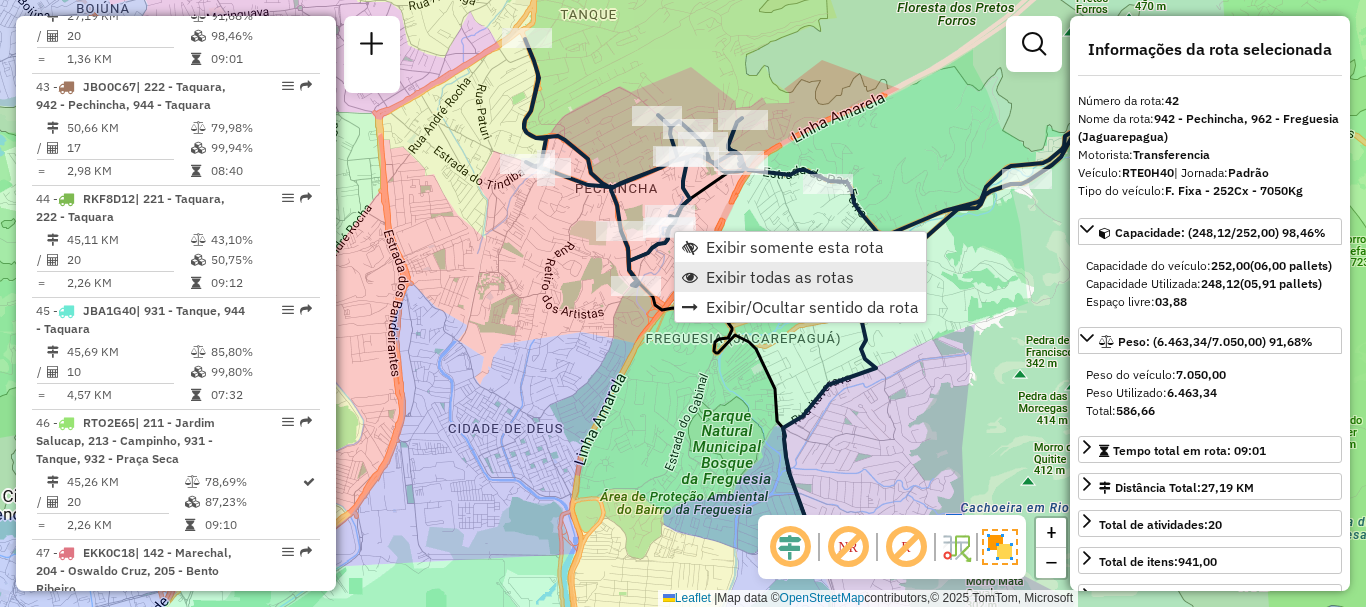 click on "Exibir todas as rotas" at bounding box center [780, 277] 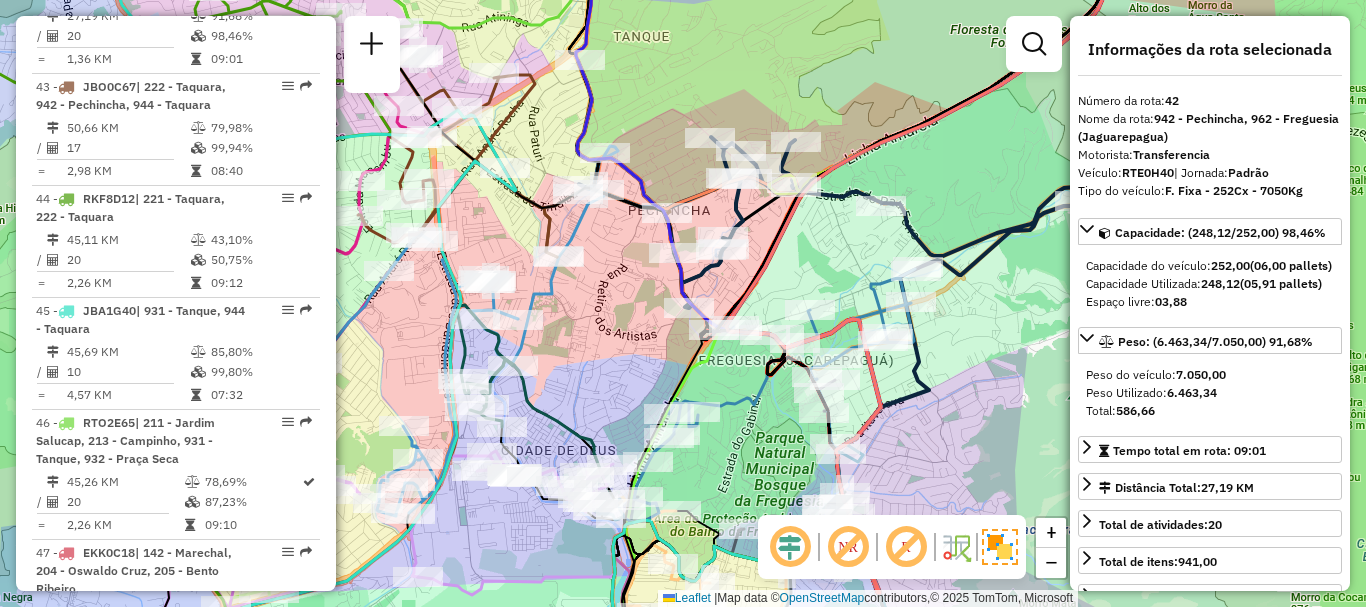 drag, startPoint x: 721, startPoint y: 227, endPoint x: 774, endPoint y: 249, distance: 57.384666 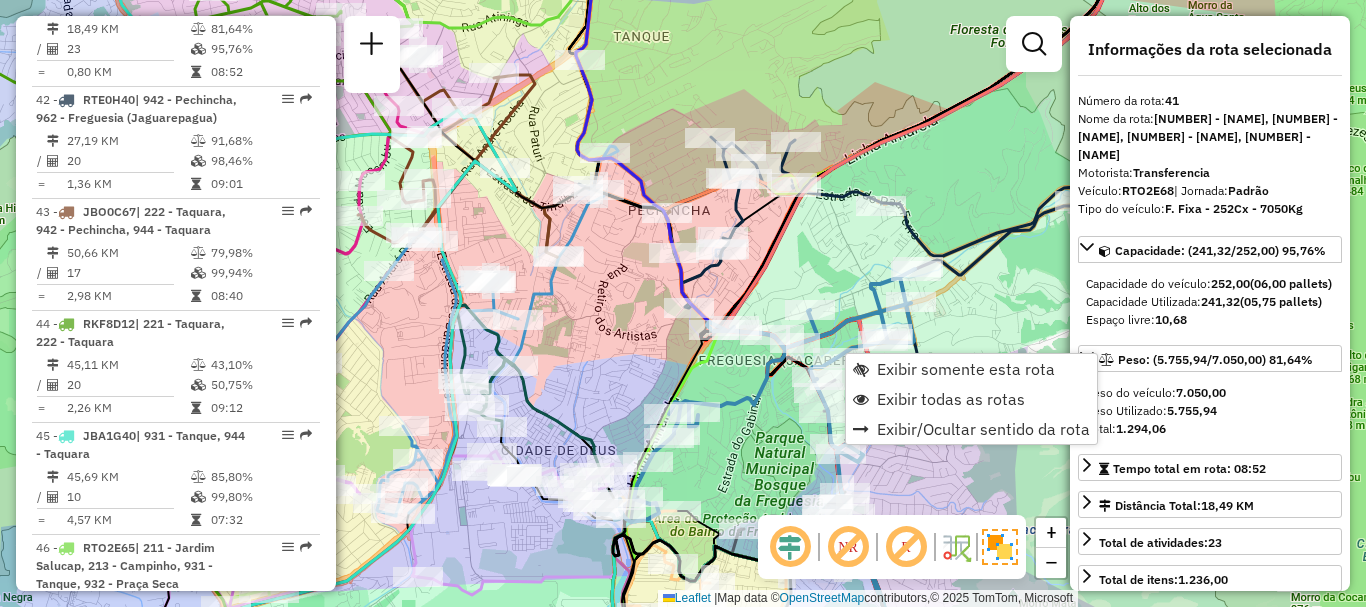 scroll, scrollTop: 5480, scrollLeft: 0, axis: vertical 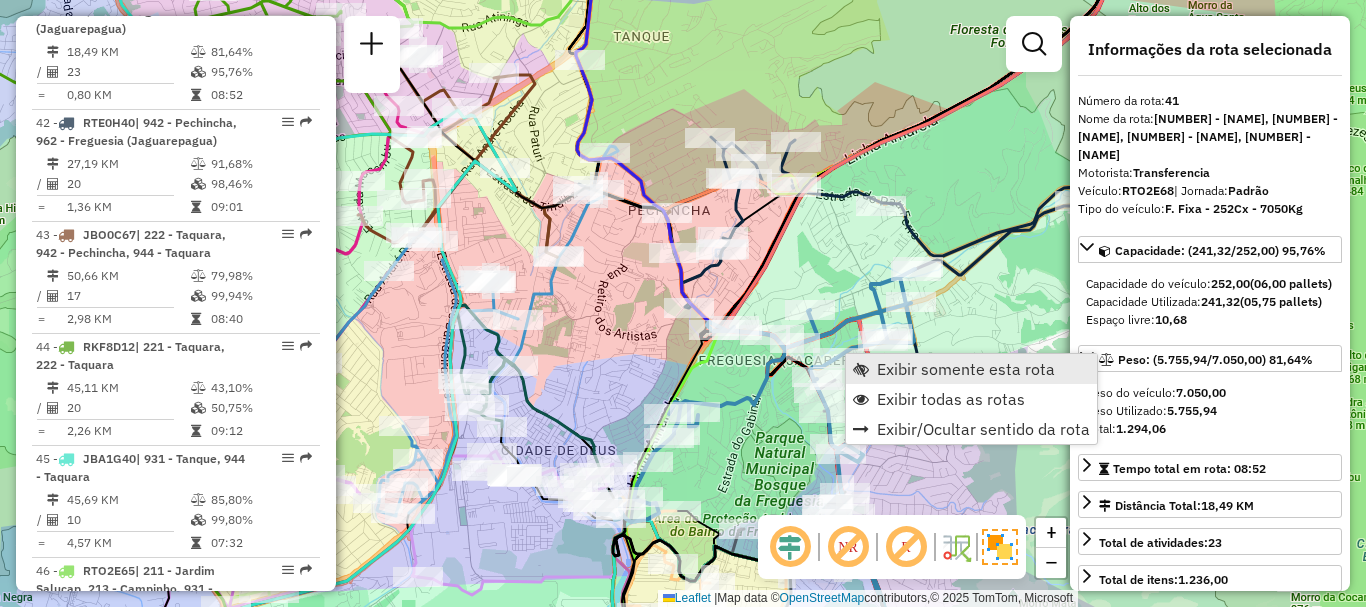 click on "Exibir somente esta rota" at bounding box center (966, 369) 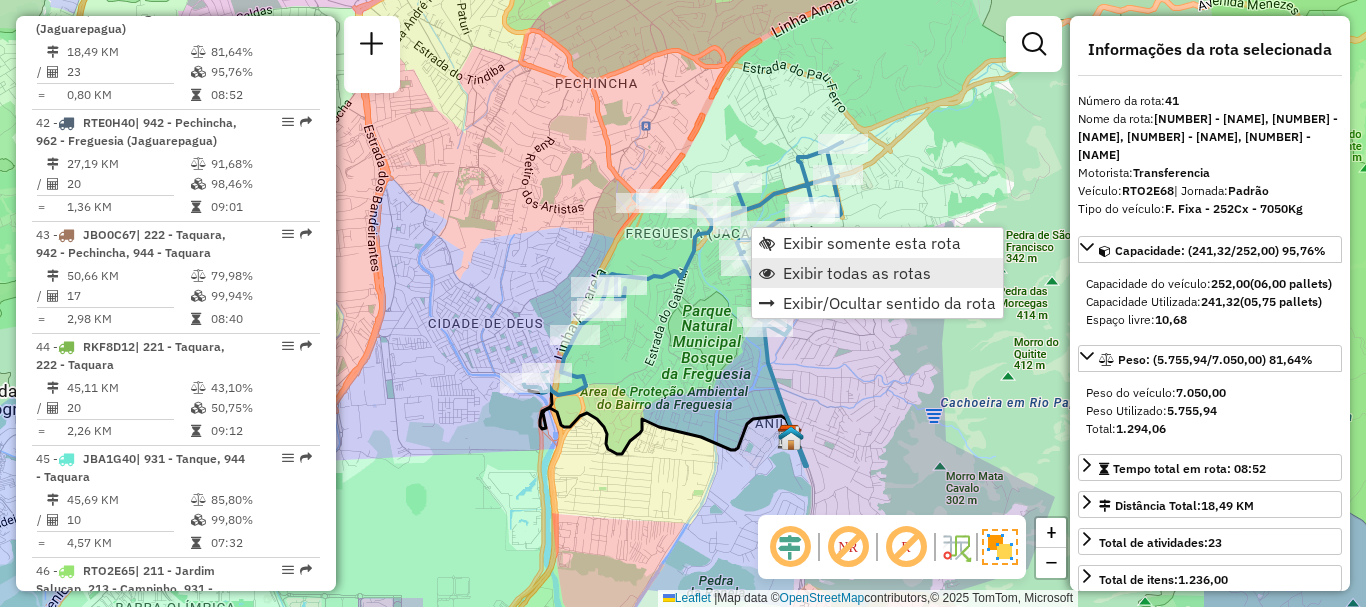 click on "Exibir todas as rotas" at bounding box center [857, 273] 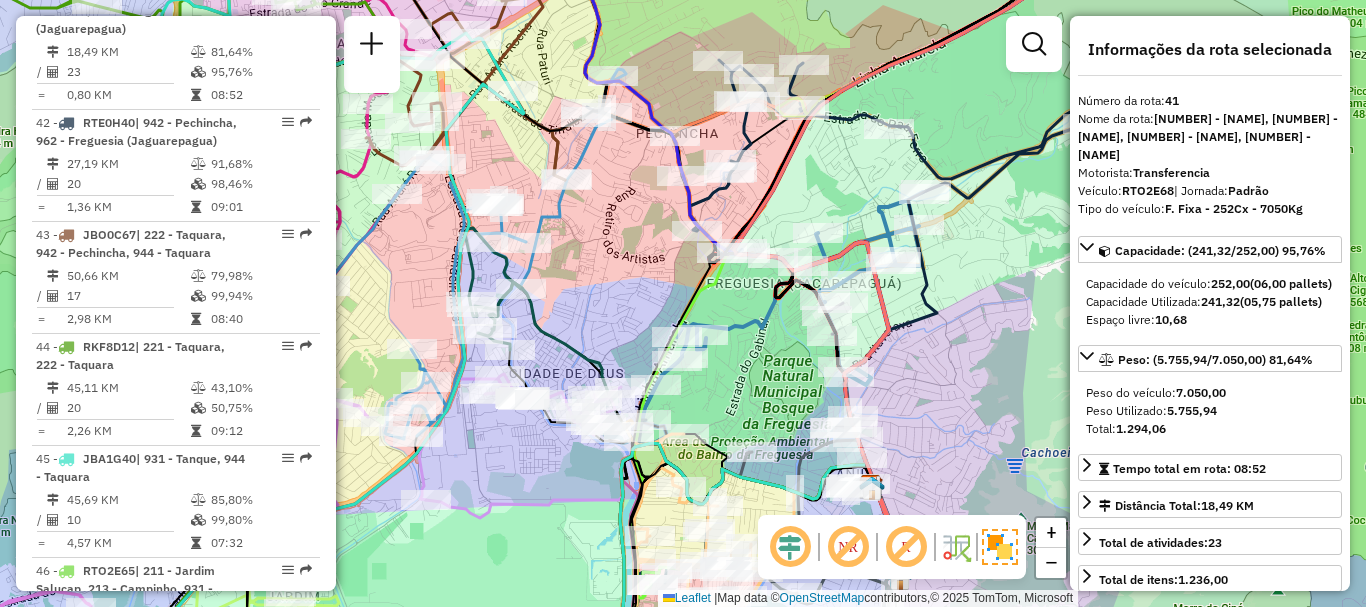 drag, startPoint x: 666, startPoint y: 161, endPoint x: 769, endPoint y: 222, distance: 119.70798 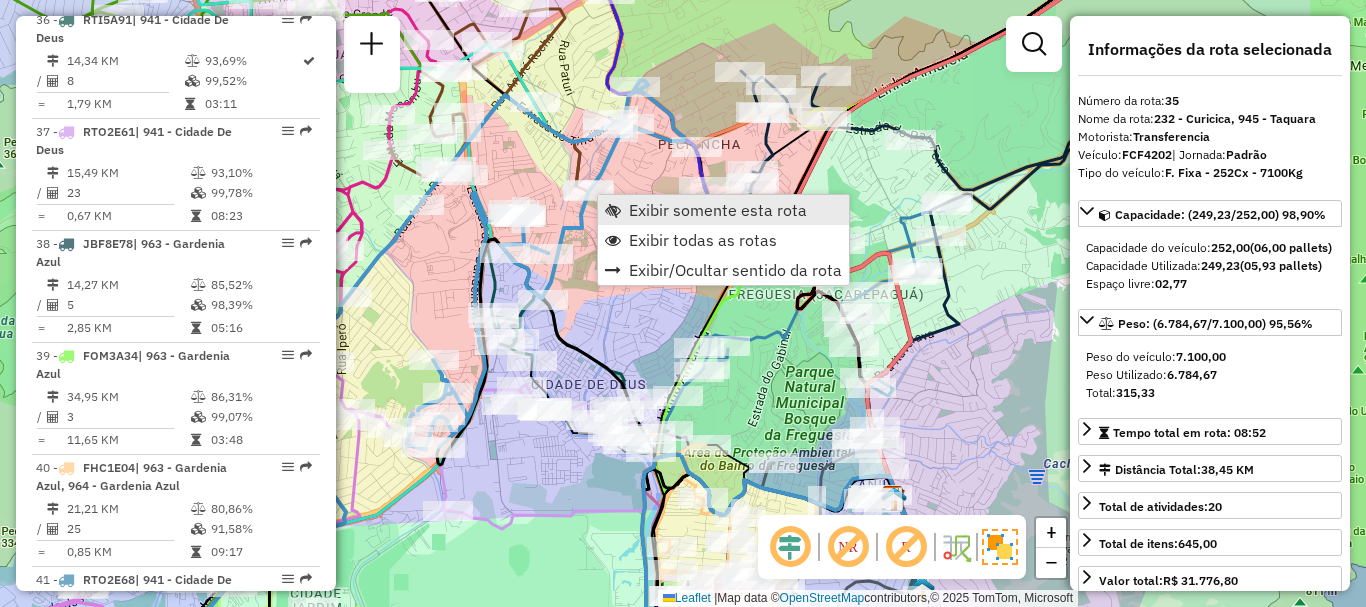 scroll, scrollTop: 4808, scrollLeft: 0, axis: vertical 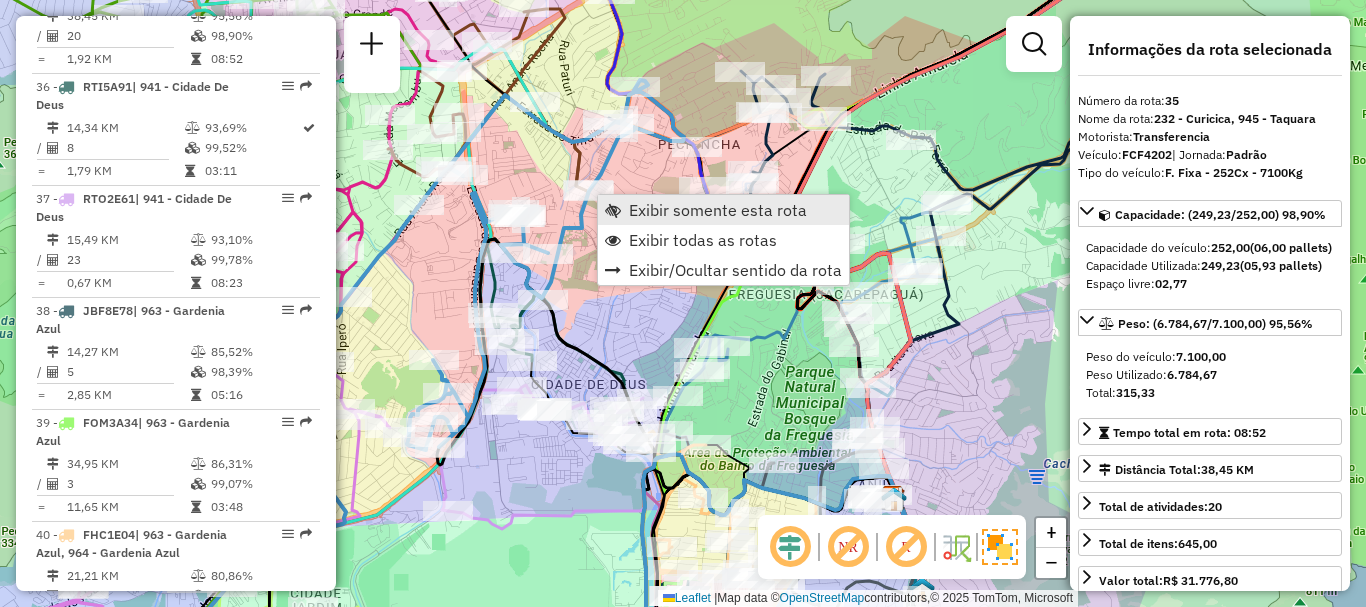 click on "Exibir somente esta rota" at bounding box center [718, 210] 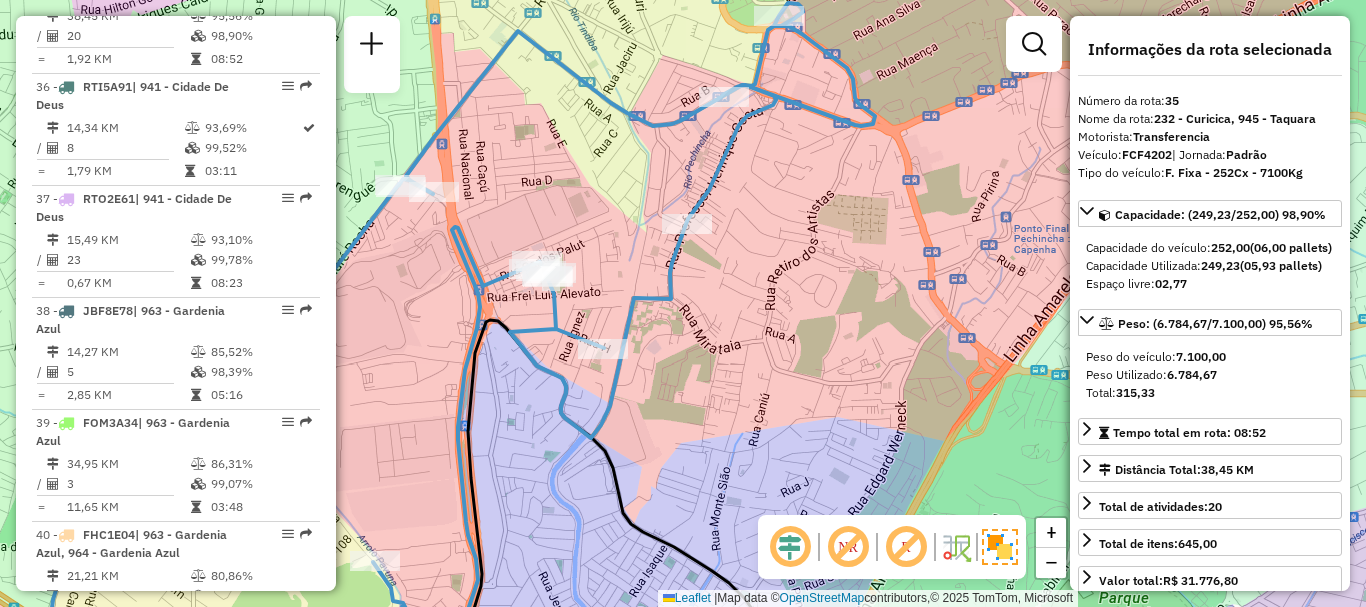 drag, startPoint x: 762, startPoint y: 230, endPoint x: 771, endPoint y: 266, distance: 37.107952 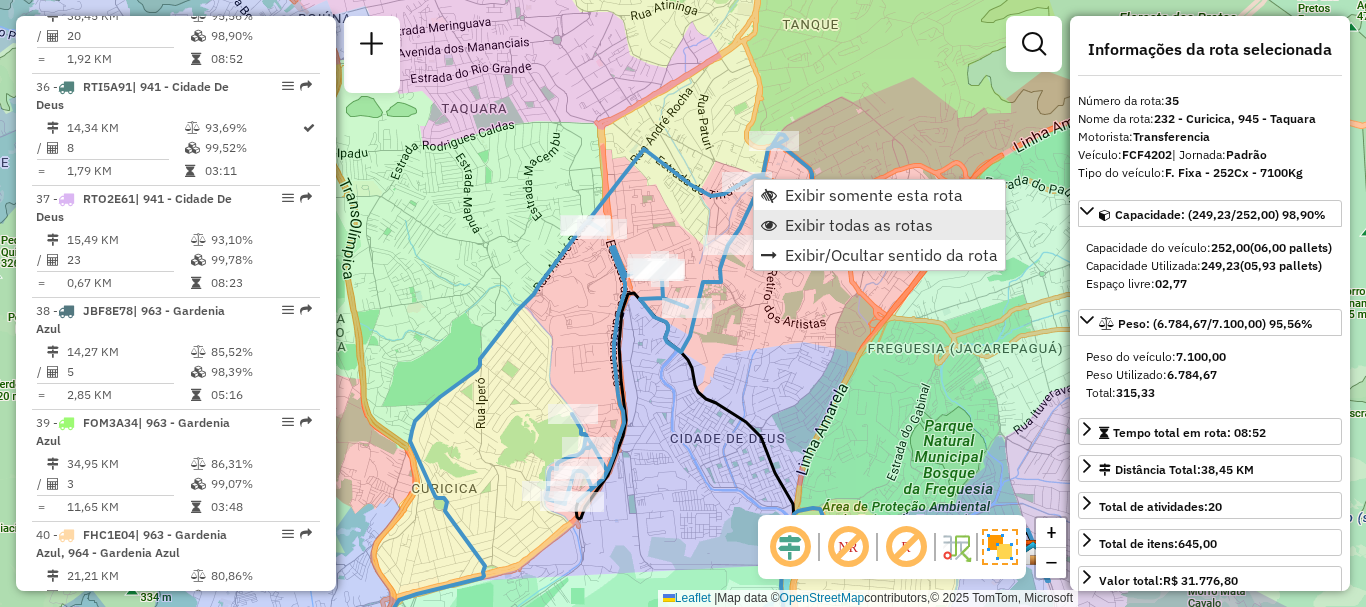 click on "Exibir todas as rotas" at bounding box center (859, 225) 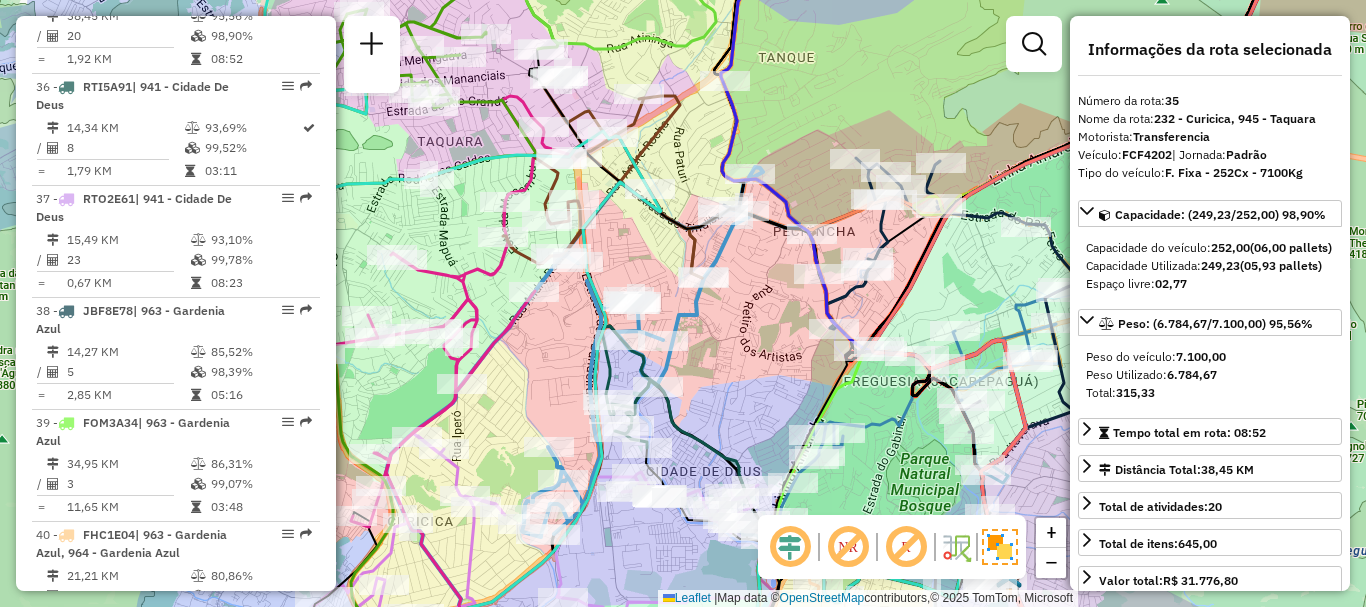 drag, startPoint x: 804, startPoint y: 266, endPoint x: 762, endPoint y: 297, distance: 52.201534 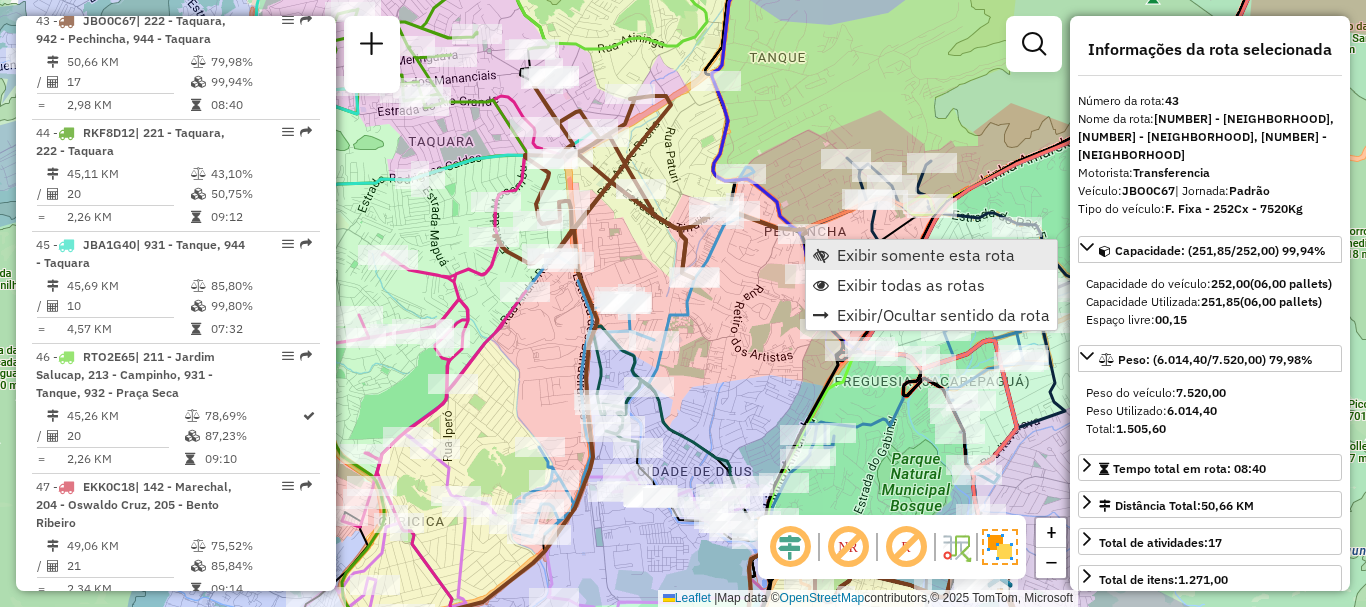 scroll, scrollTop: 5740, scrollLeft: 0, axis: vertical 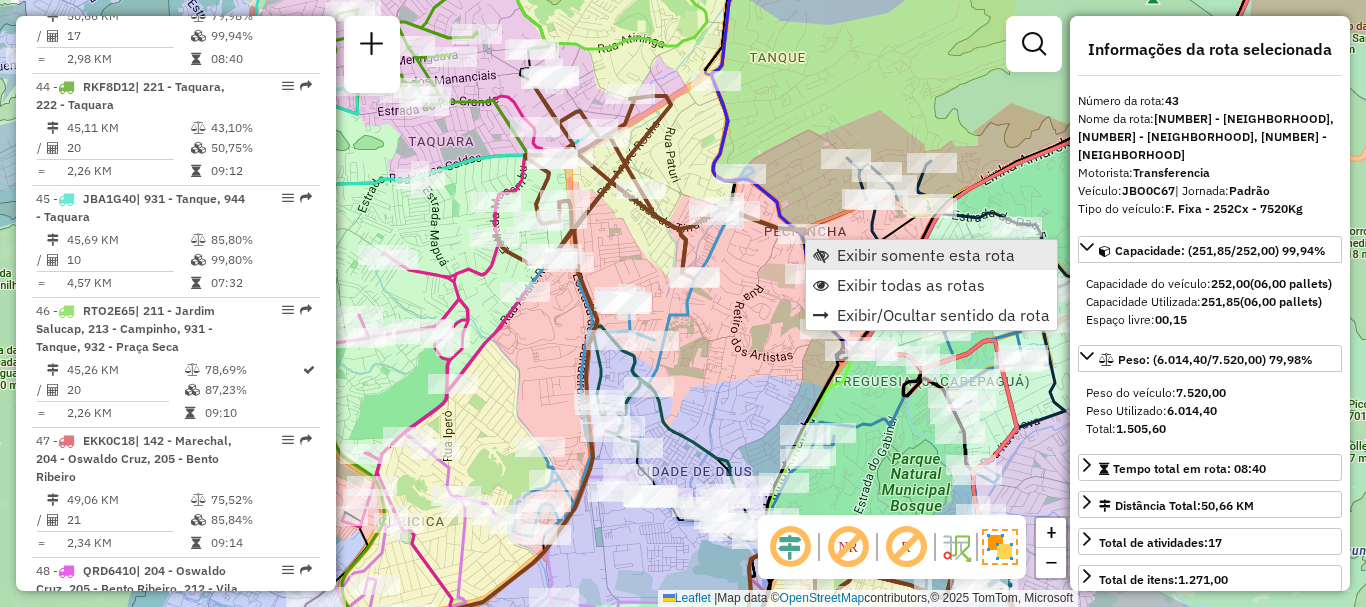 click at bounding box center [821, 255] 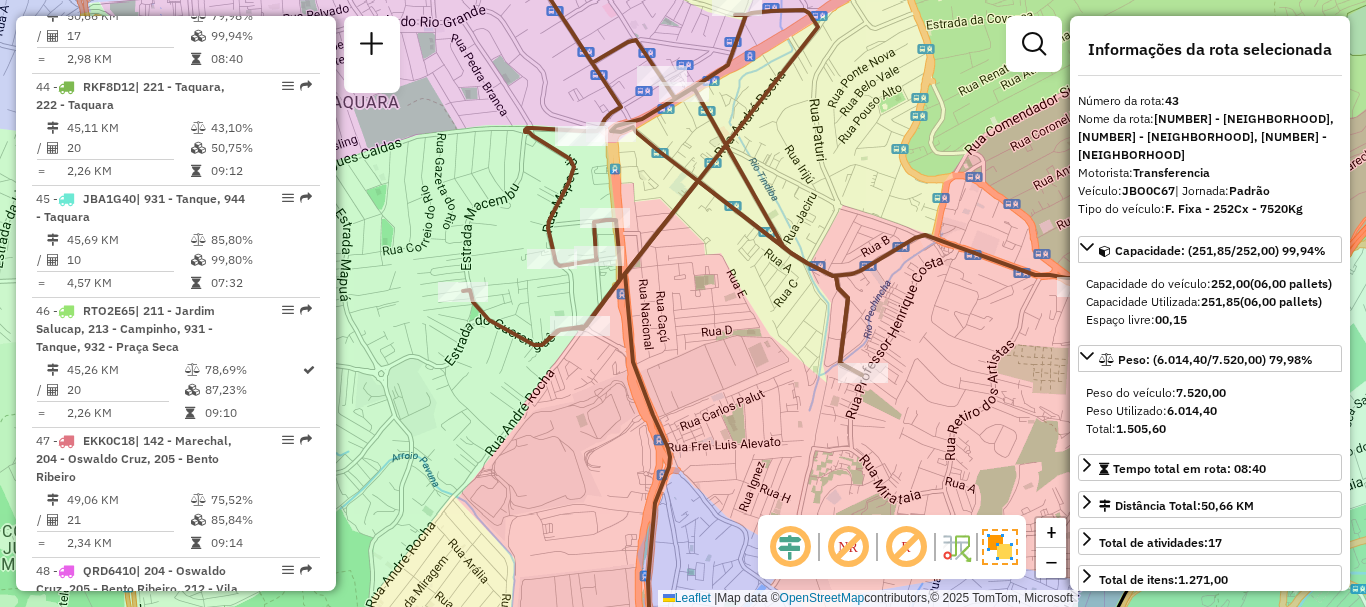 drag, startPoint x: 718, startPoint y: 215, endPoint x: 672, endPoint y: 240, distance: 52.35456 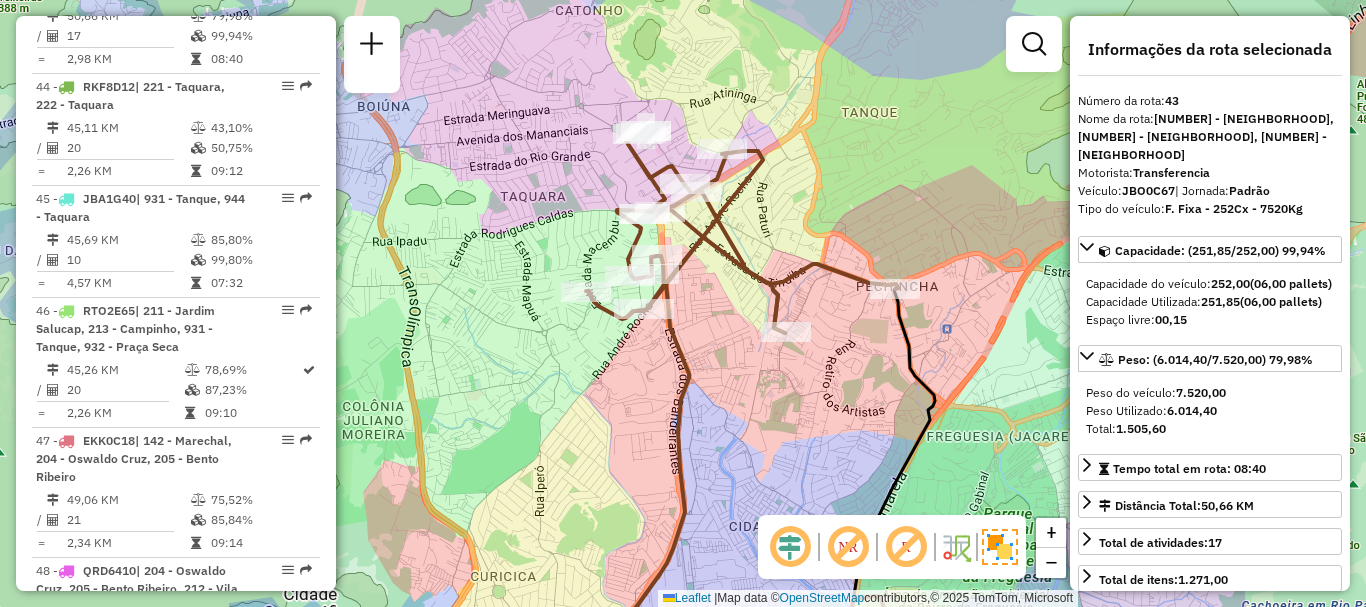 click on "Janela de atendimento Grade de atendimento Capacidade Transportadoras Veículos Cliente Pedidos  Rotas Selecione os dias de semana para filtrar as janelas de atendimento  Seg   Ter   Qua   Qui   Sex   Sáb   Dom  Informe o período da janela de atendimento: De: Até:  Filtrar exatamente a janela do cliente  Considerar janela de atendimento padrão  Selecione os dias de semana para filtrar as grades de atendimento  Seg   Ter   Qua   Qui   Sex   Sáb   Dom   Considerar clientes sem dia de atendimento cadastrado  Clientes fora do dia de atendimento selecionado Filtrar as atividades entre os valores definidos abaixo:  Peso mínimo:   Peso máximo:   Cubagem mínima:   Cubagem máxima:   De:   Até:  Filtrar as atividades entre o tempo de atendimento definido abaixo:  De:   Até:   Considerar capacidade total dos clientes não roteirizados Transportadora: Selecione um ou mais itens Tipo de veículo: Selecione um ou mais itens Veículo: Selecione um ou mais itens Motorista: Selecione um ou mais itens Nome: Rótulo:" 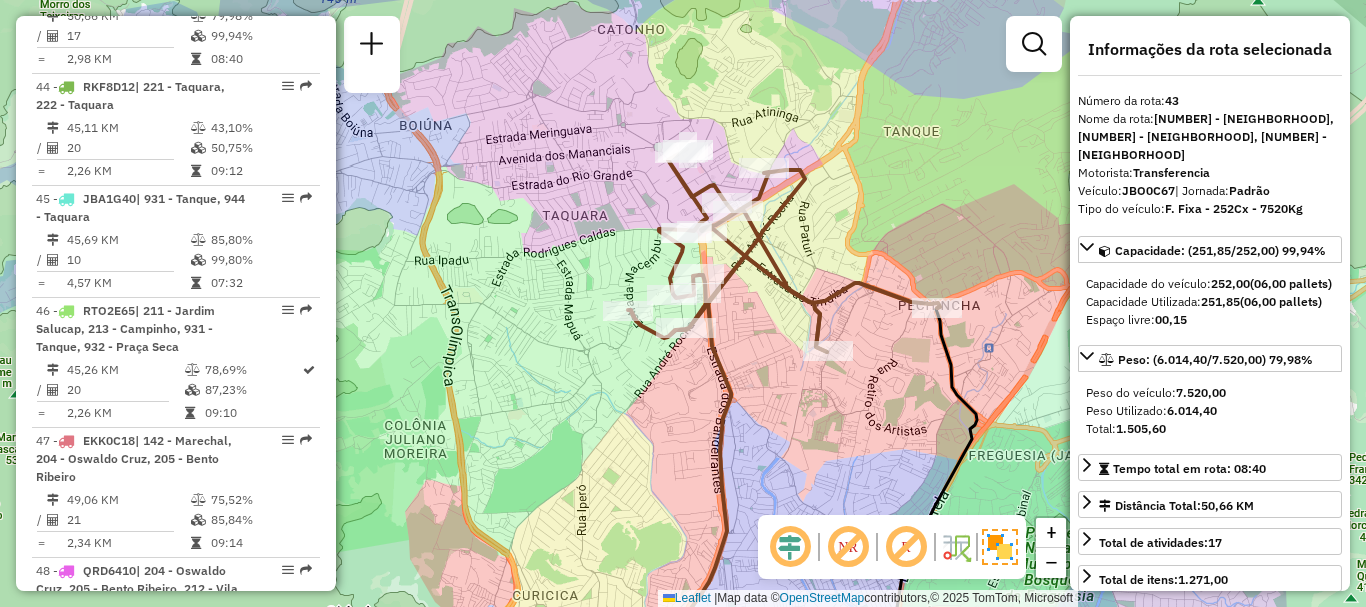 drag, startPoint x: 892, startPoint y: 340, endPoint x: 960, endPoint y: 359, distance: 70.60453 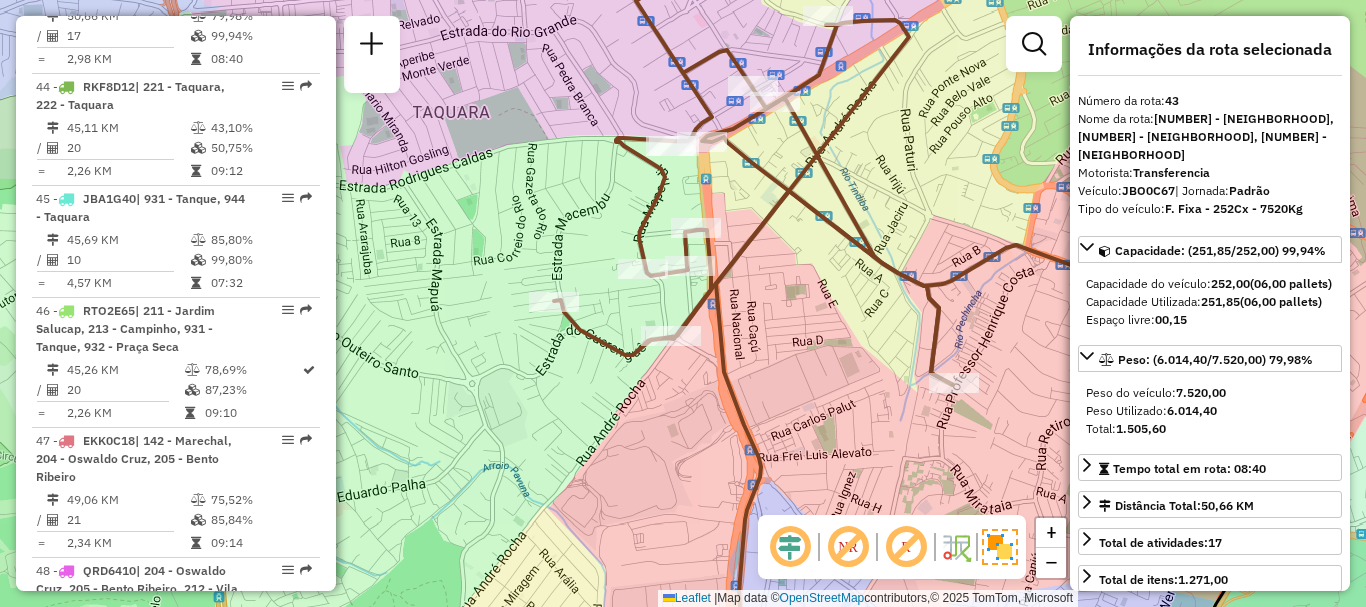 drag, startPoint x: 845, startPoint y: 374, endPoint x: 689, endPoint y: 261, distance: 192.62659 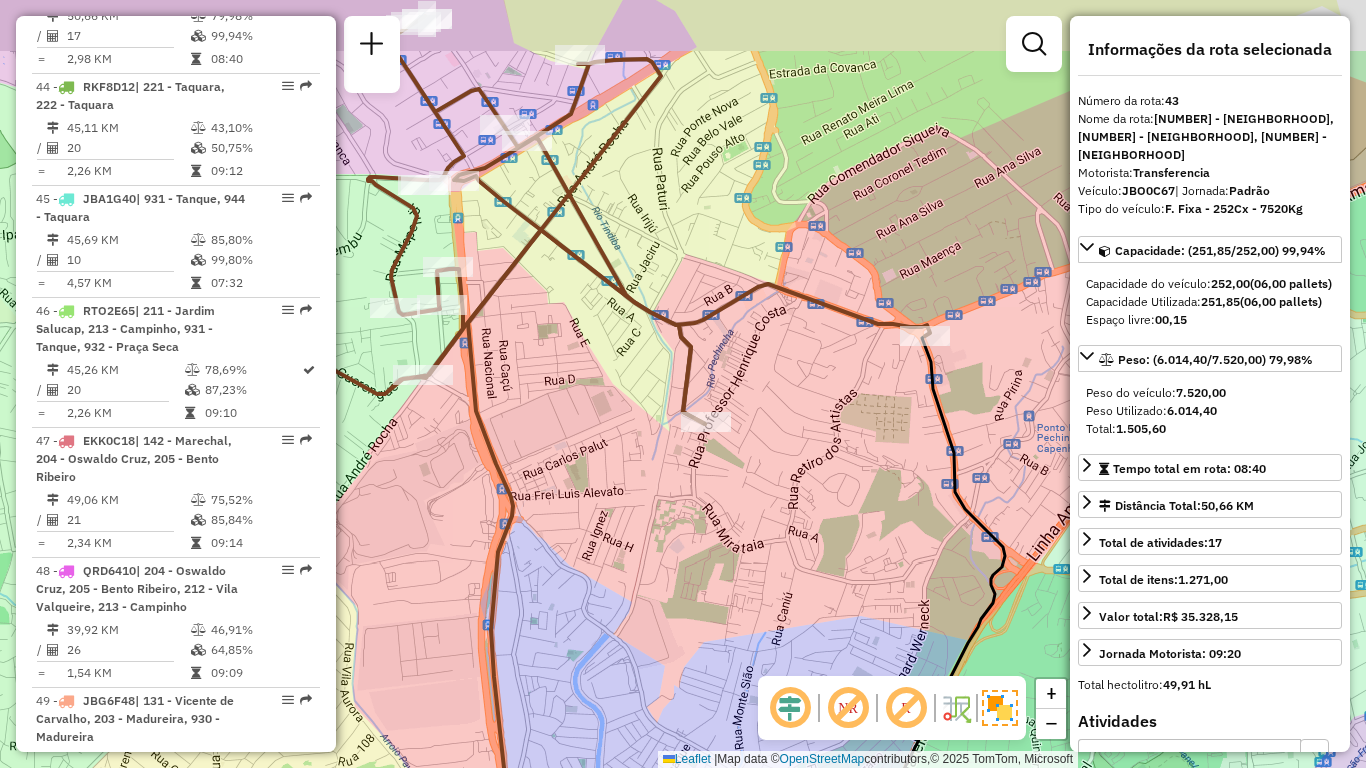 drag, startPoint x: 866, startPoint y: 349, endPoint x: 933, endPoint y: 489, distance: 155.20631 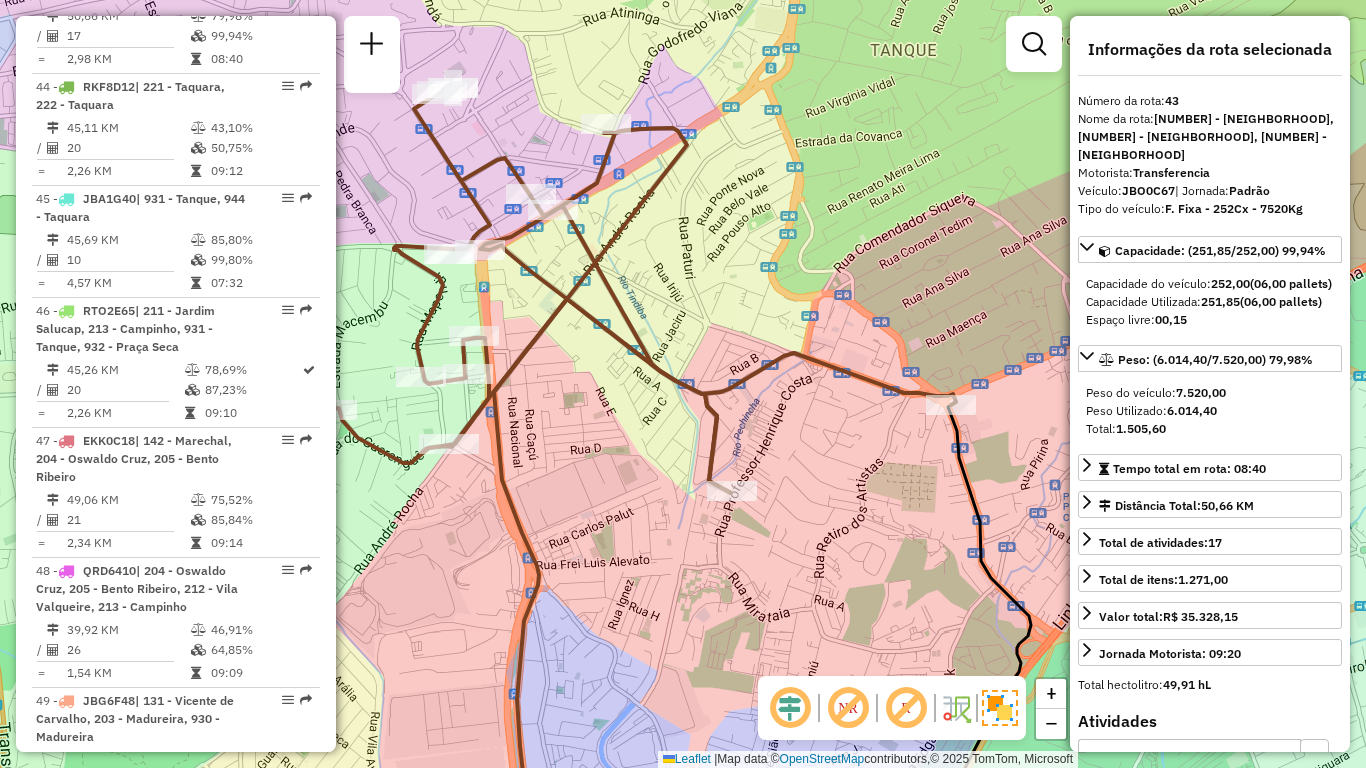 click on "Janela de atendimento Grade de atendimento Capacidade Transportadoras Veículos Cliente Pedidos  Rotas Selecione os dias de semana para filtrar as janelas de atendimento  Seg   Ter   Qua   Qui   Sex   Sáb   Dom  Informe o período da janela de atendimento: De: Até:  Filtrar exatamente a janela do cliente  Considerar janela de atendimento padrão  Selecione os dias de semana para filtrar as grades de atendimento  Seg   Ter   Qua   Qui   Sex   Sáb   Dom   Considerar clientes sem dia de atendimento cadastrado  Clientes fora do dia de atendimento selecionado Filtrar as atividades entre os valores definidos abaixo:  Peso mínimo:   Peso máximo:   Cubagem mínima:   Cubagem máxima:   De:   Até:  Filtrar as atividades entre o tempo de atendimento definido abaixo:  De:   Até:   Considerar capacidade total dos clientes não roteirizados Transportadora: Selecione um ou mais itens Tipo de veículo: Selecione um ou mais itens Veículo: Selecione um ou mais itens Motorista: Selecione um ou mais itens Nome: Rótulo:" 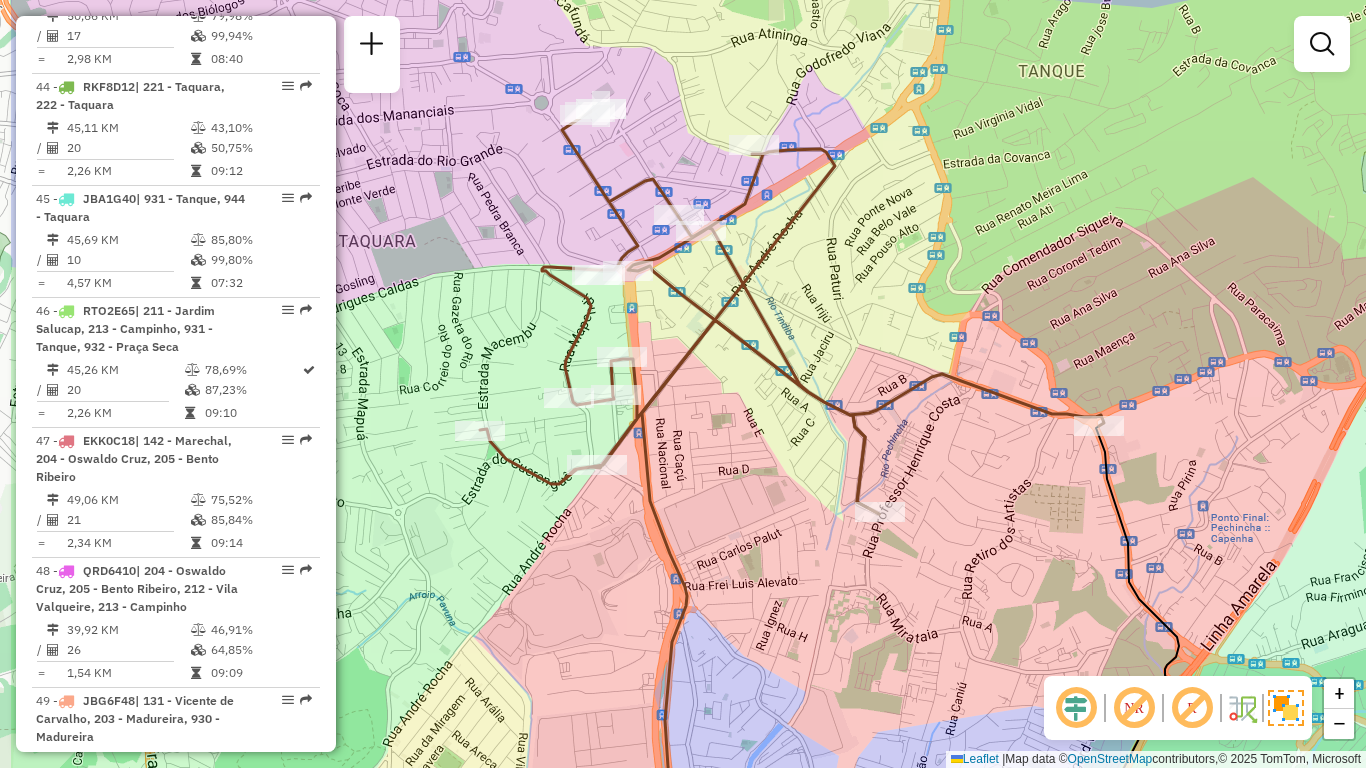 drag, startPoint x: 1153, startPoint y: 543, endPoint x: 1266, endPoint y: 565, distance: 115.12167 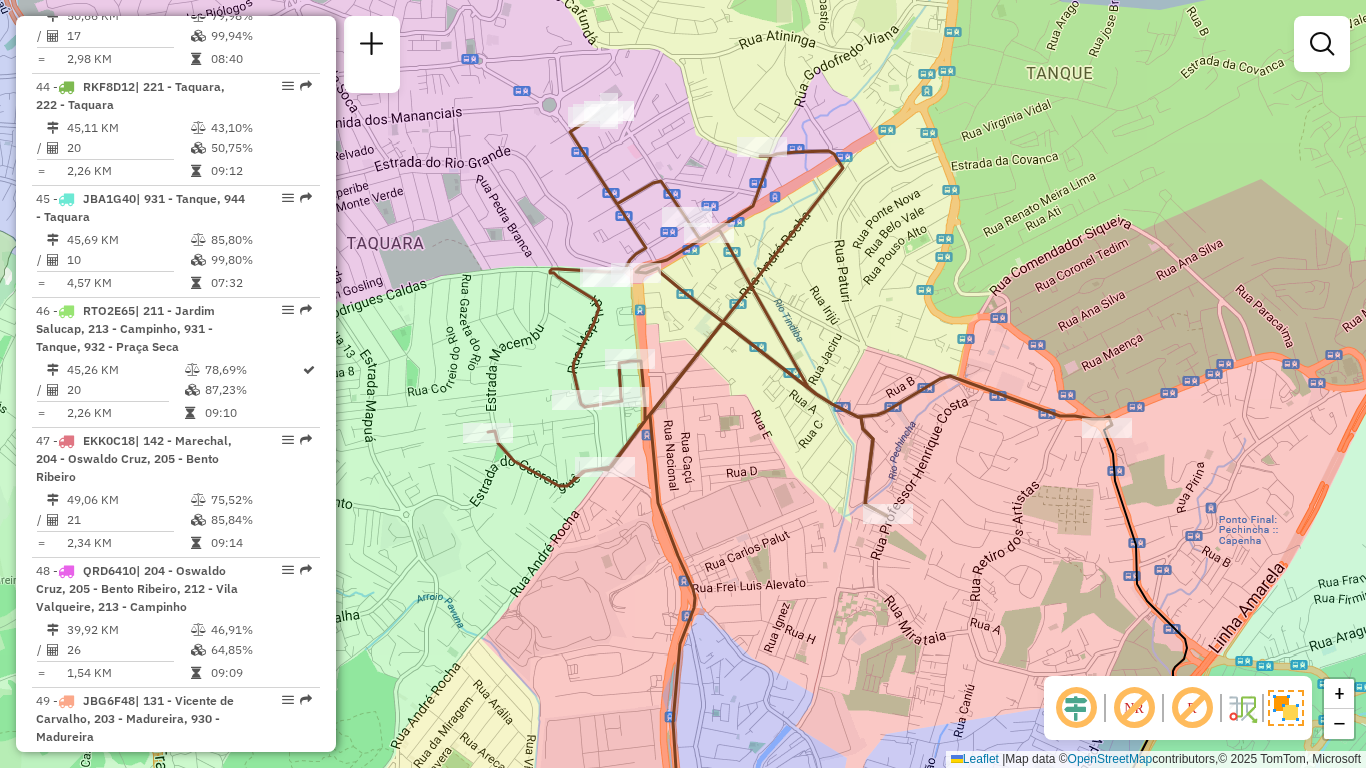drag, startPoint x: 1274, startPoint y: 567, endPoint x: 1254, endPoint y: 559, distance: 21.540659 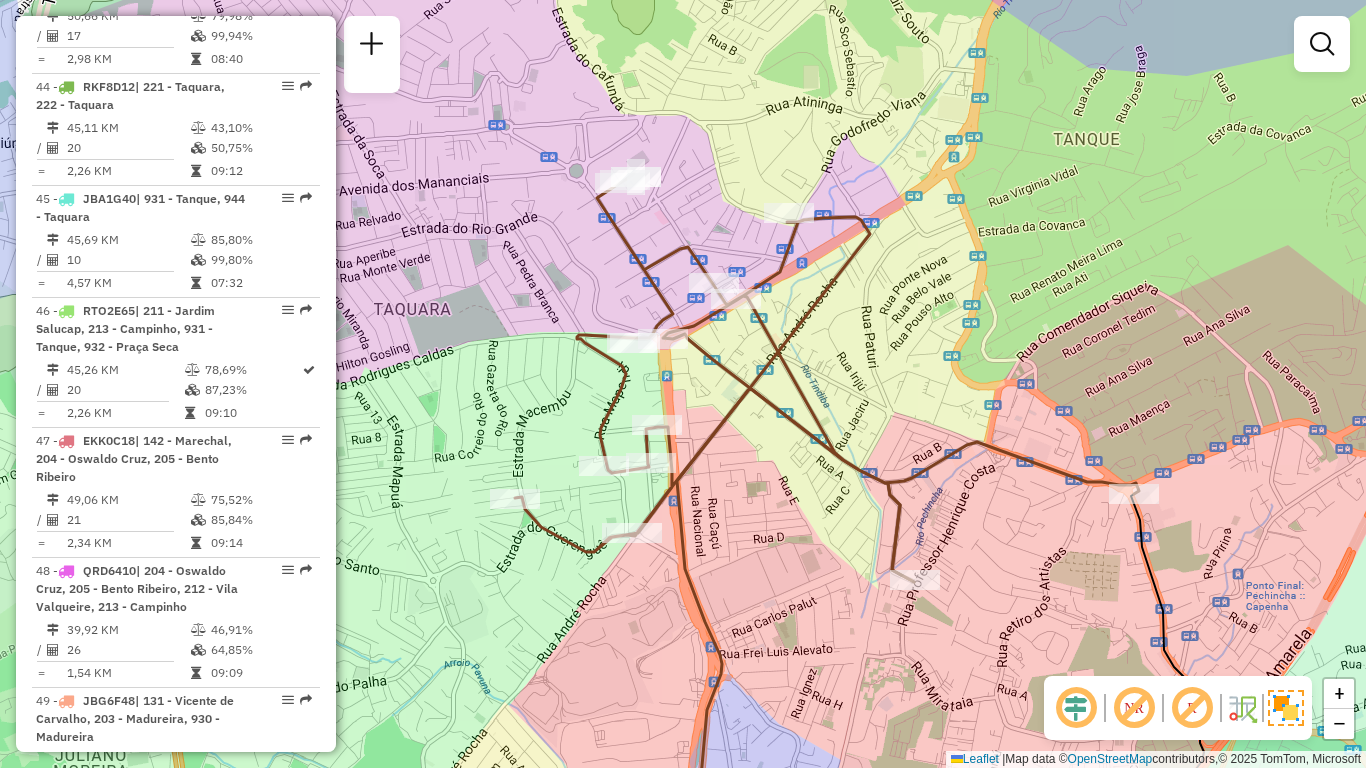 drag, startPoint x: 1142, startPoint y: 262, endPoint x: 1165, endPoint y: 314, distance: 56.859474 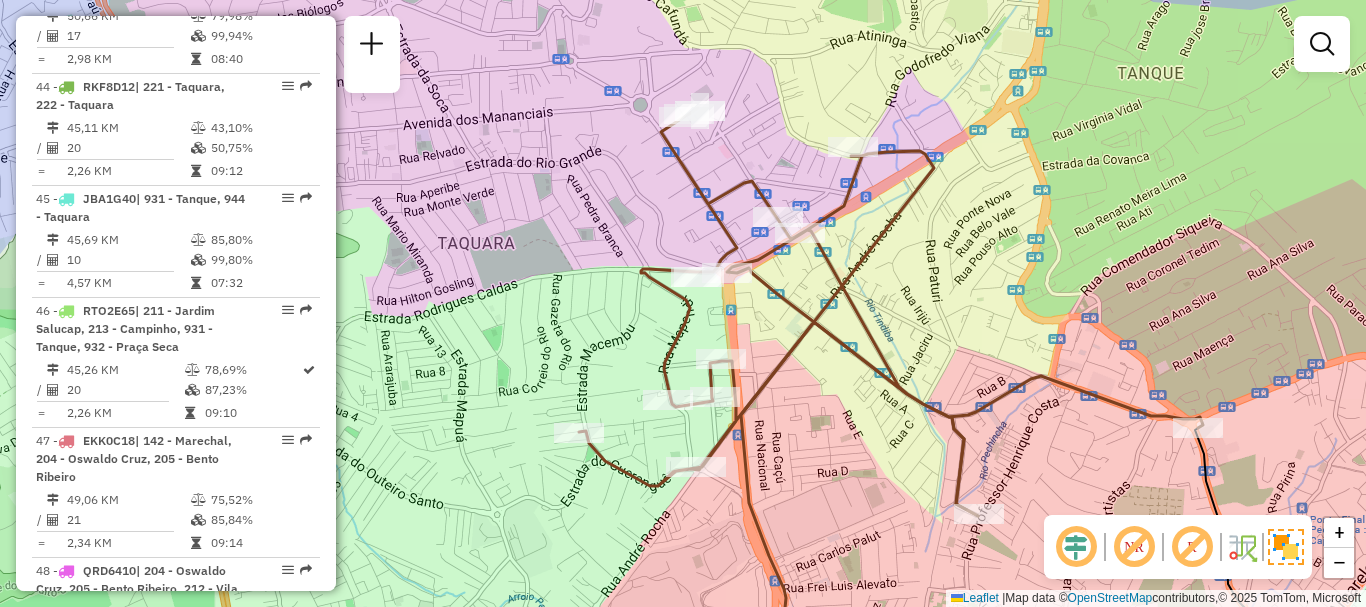 drag, startPoint x: 887, startPoint y: 290, endPoint x: 935, endPoint y: 298, distance: 48.6621 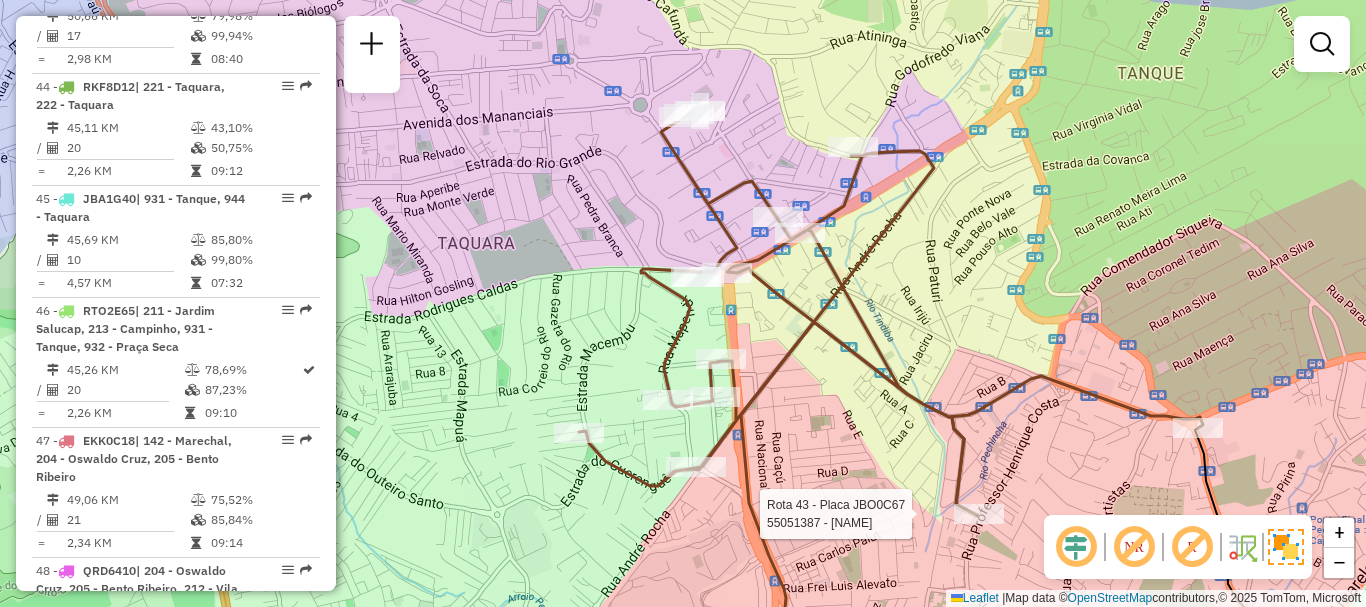 select on "**********" 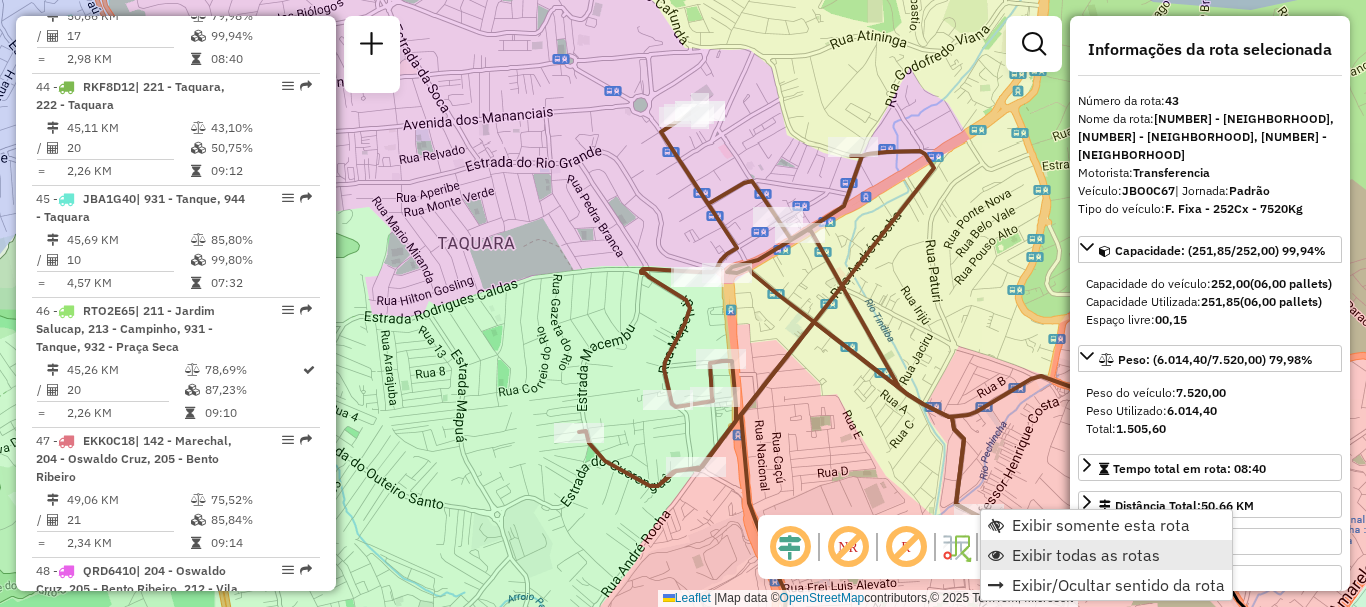 click on "Exibir todas as rotas" at bounding box center (1086, 555) 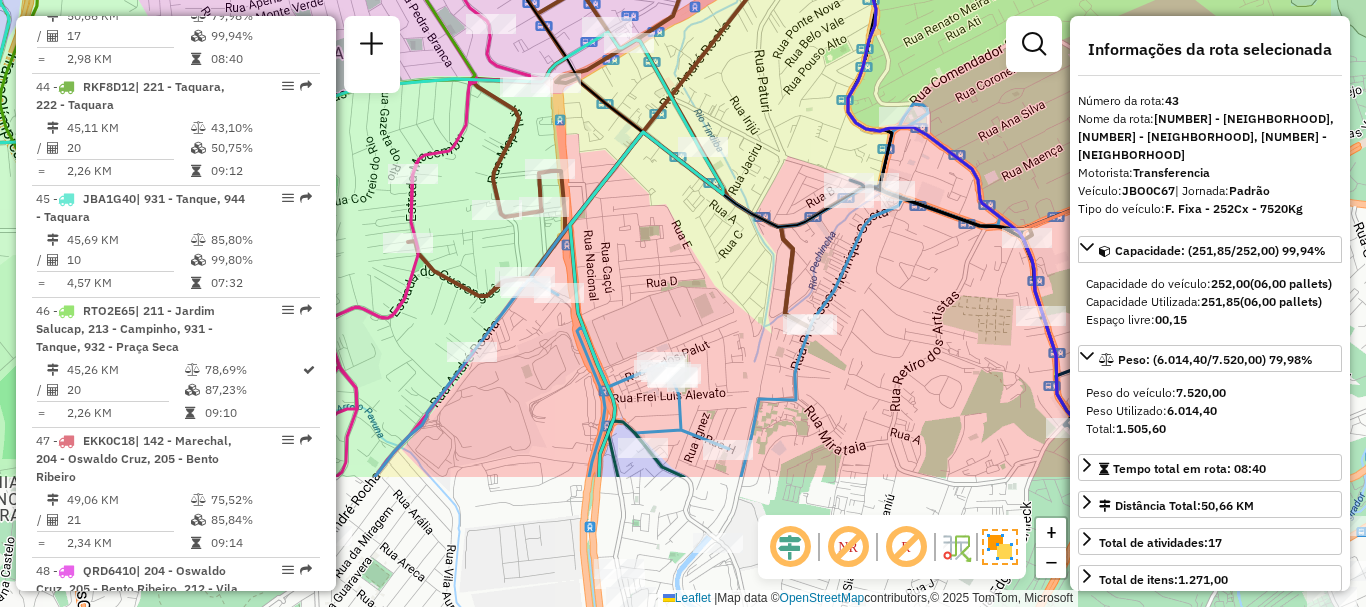 drag, startPoint x: 873, startPoint y: 426, endPoint x: 708, endPoint y: 234, distance: 253.15805 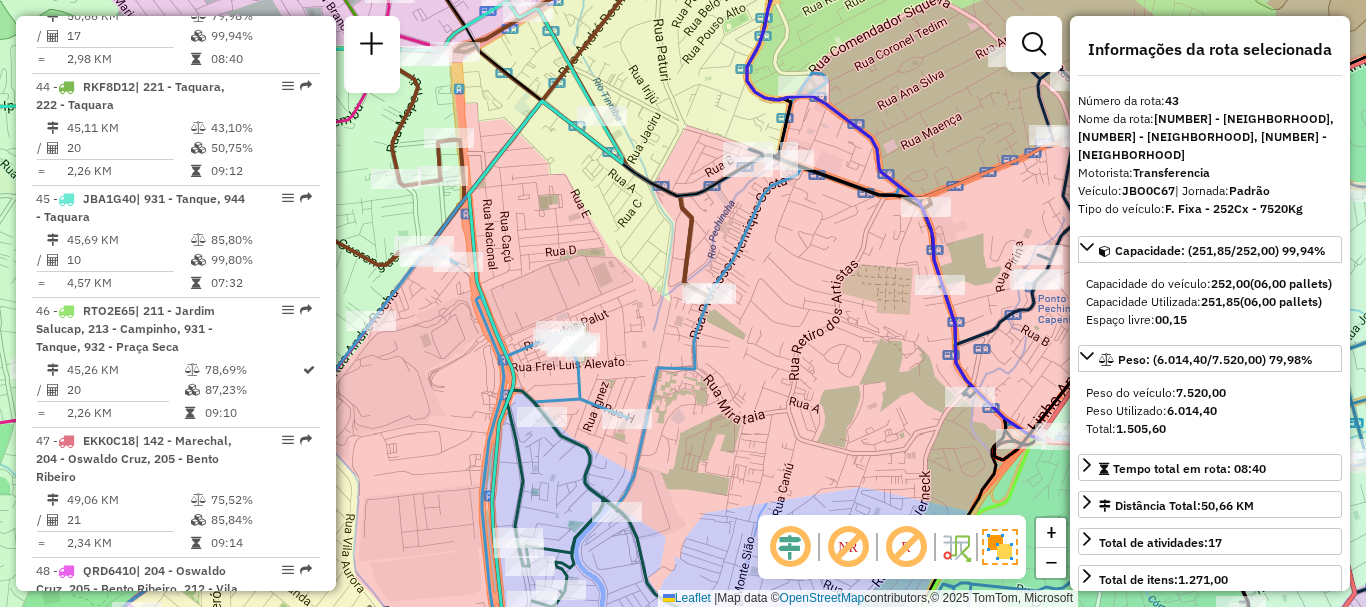 drag, startPoint x: 1001, startPoint y: 365, endPoint x: 904, endPoint y: 335, distance: 101.53325 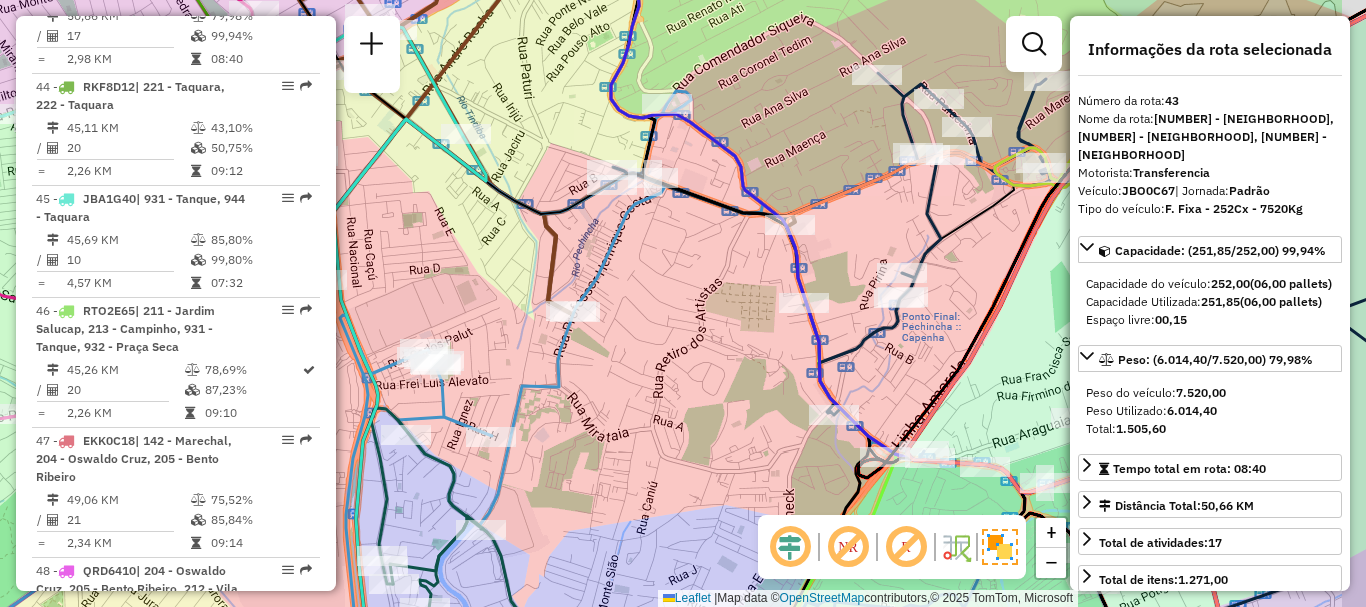drag, startPoint x: 801, startPoint y: 294, endPoint x: 667, endPoint y: 314, distance: 135.48431 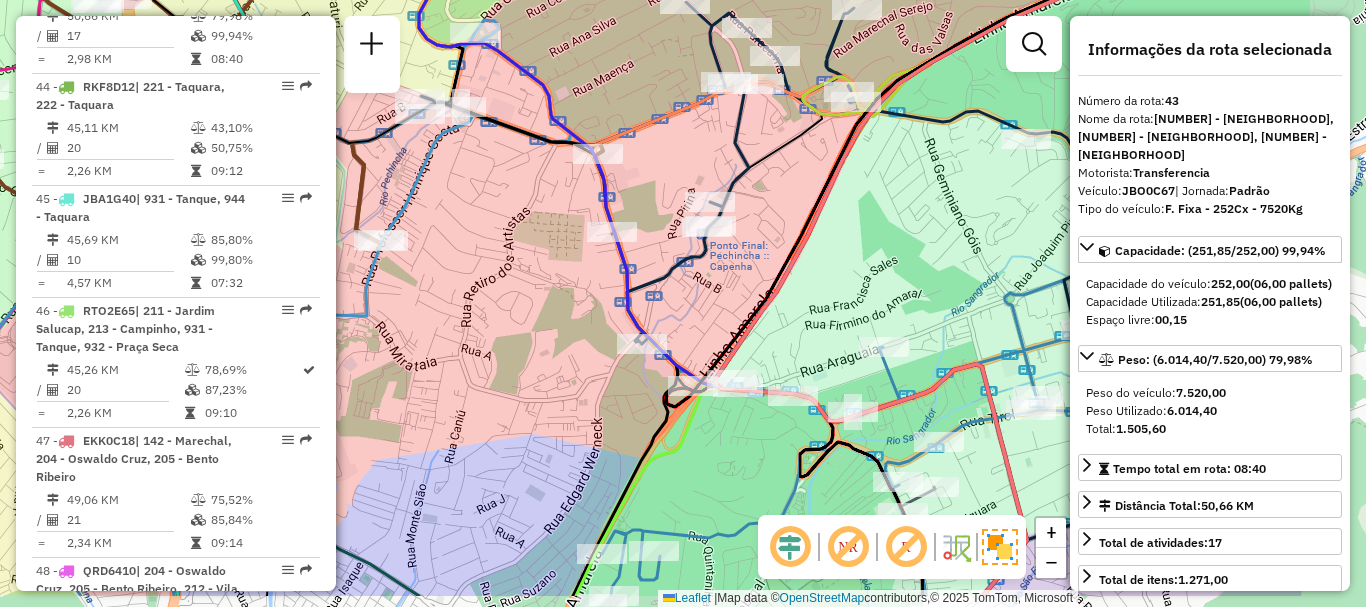 drag, startPoint x: 1010, startPoint y: 233, endPoint x: 818, endPoint y: 162, distance: 204.7071 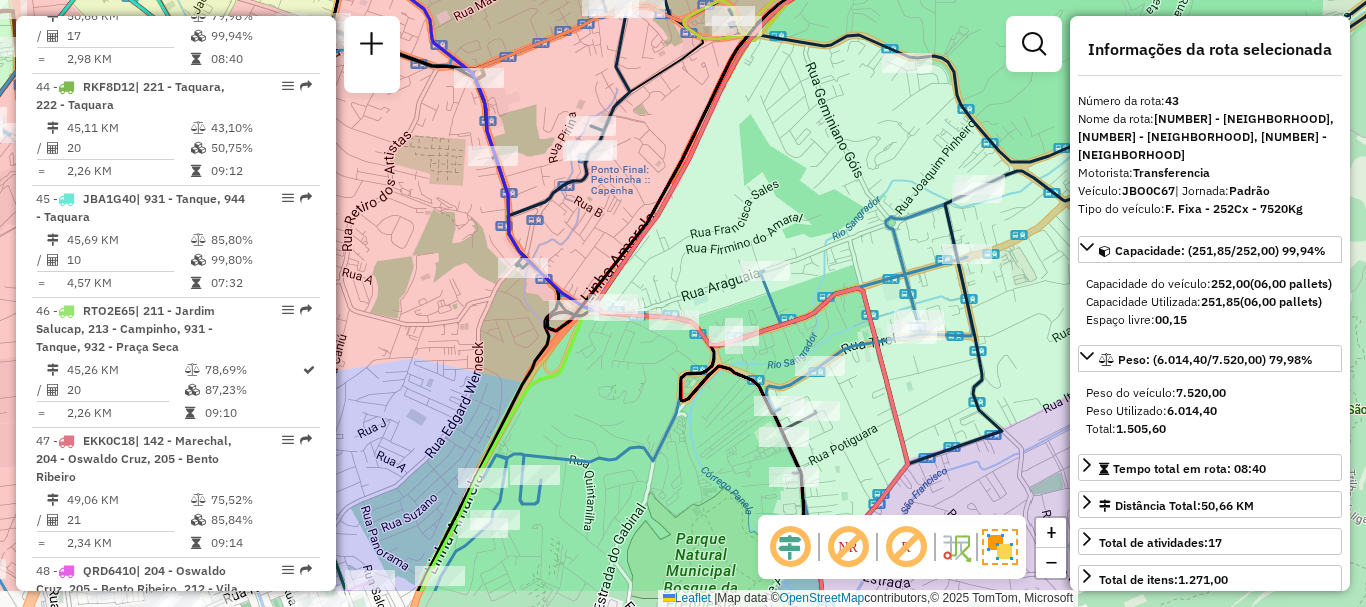 drag, startPoint x: 790, startPoint y: 242, endPoint x: 671, endPoint y: 166, distance: 141.19844 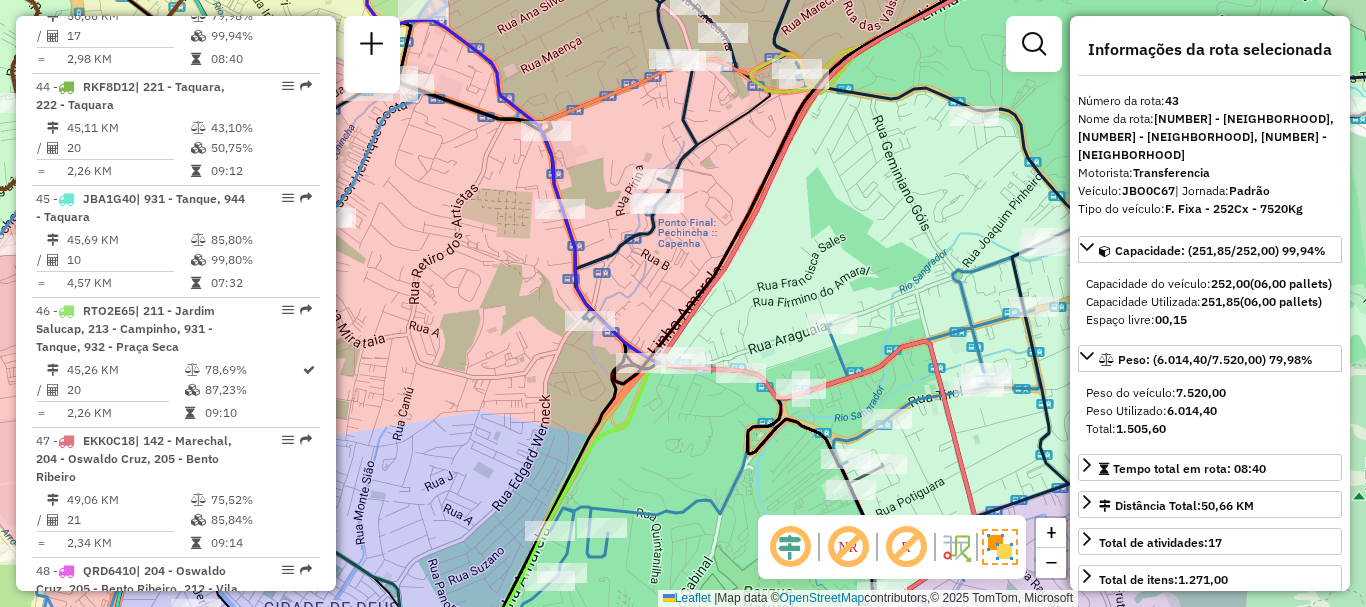 drag, startPoint x: 663, startPoint y: 181, endPoint x: 730, endPoint y: 234, distance: 85.42833 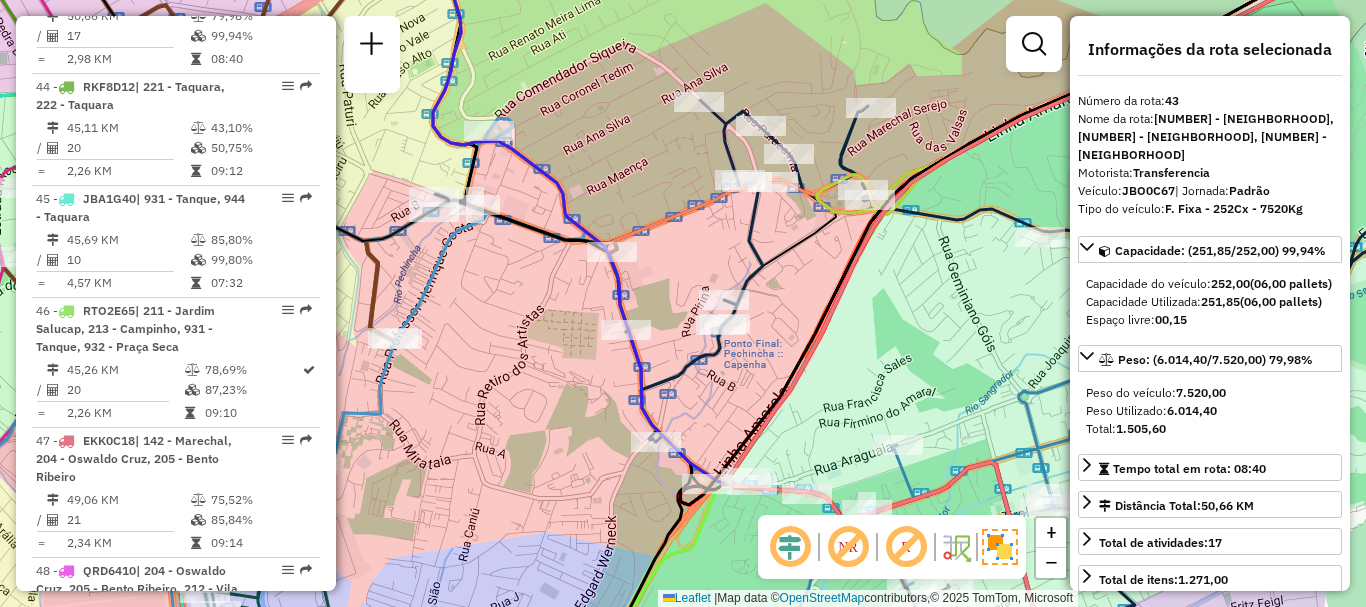 drag, startPoint x: 632, startPoint y: 299, endPoint x: 752, endPoint y: 349, distance: 130 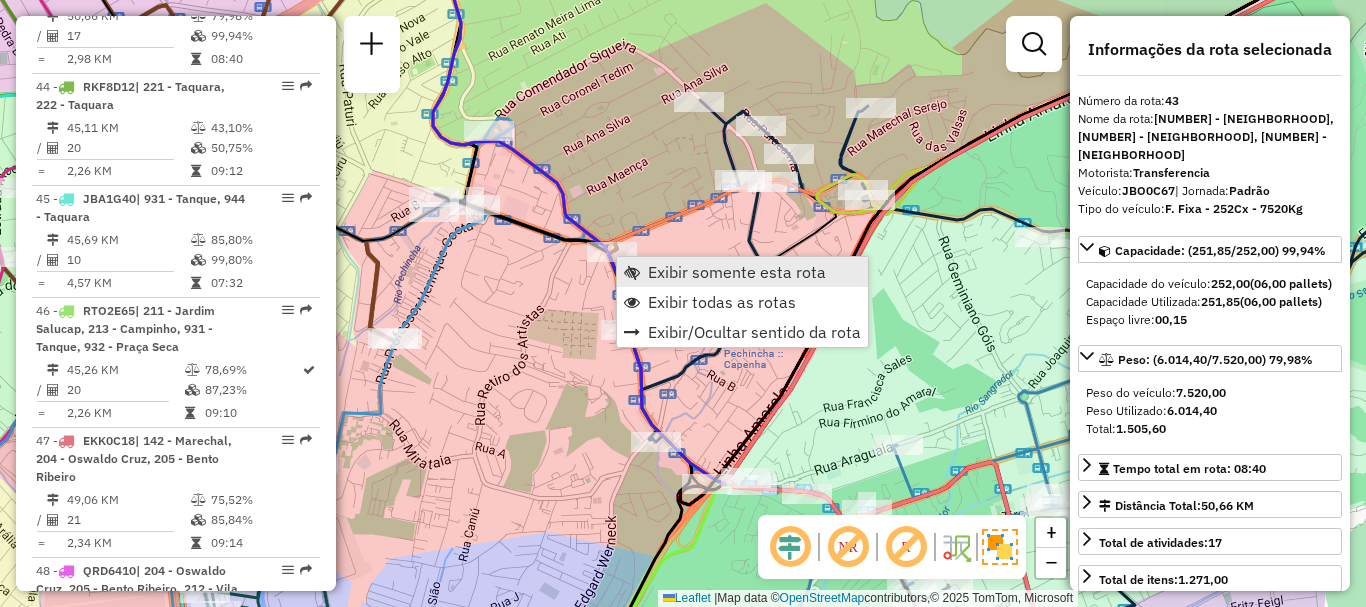 click on "Exibir somente esta rota" at bounding box center (737, 272) 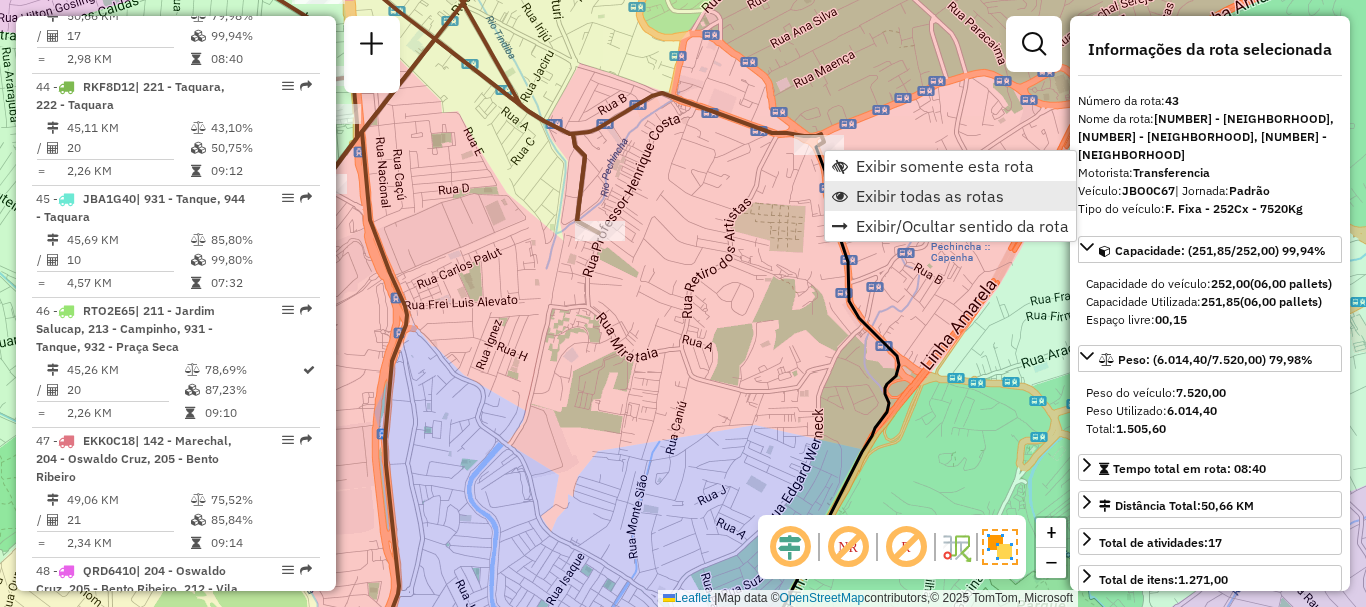 click on "Exibir todas as rotas" at bounding box center (930, 196) 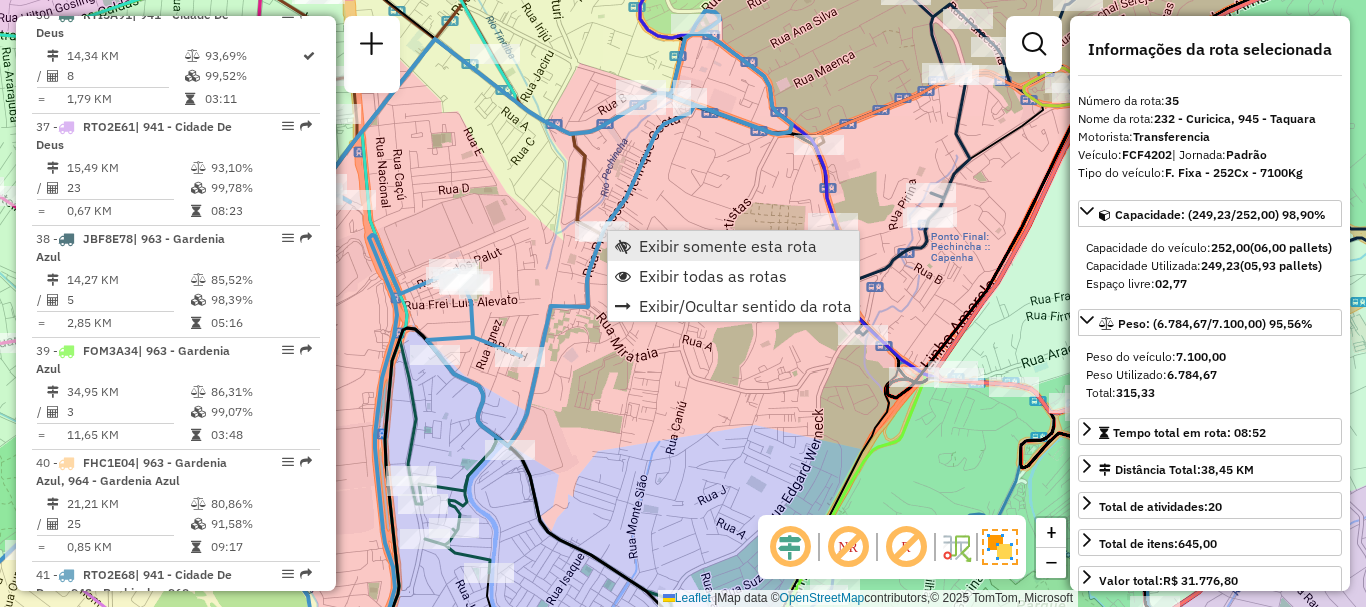 scroll, scrollTop: 4808, scrollLeft: 0, axis: vertical 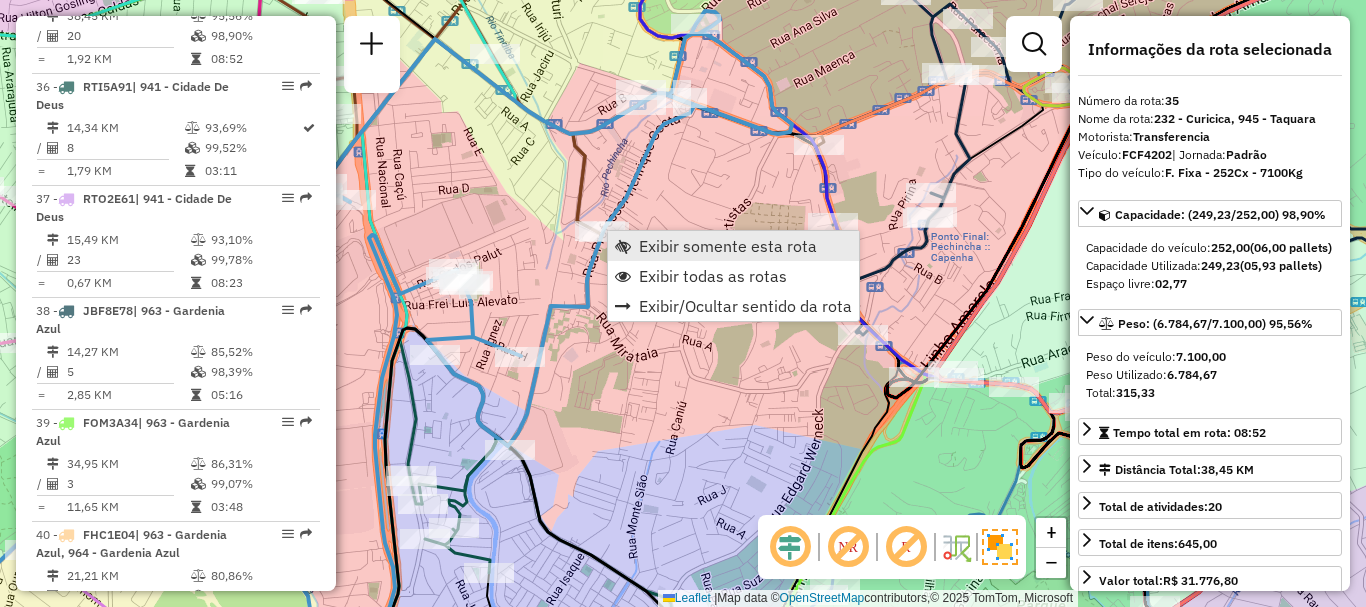 click on "Exibir somente esta rota" at bounding box center [728, 246] 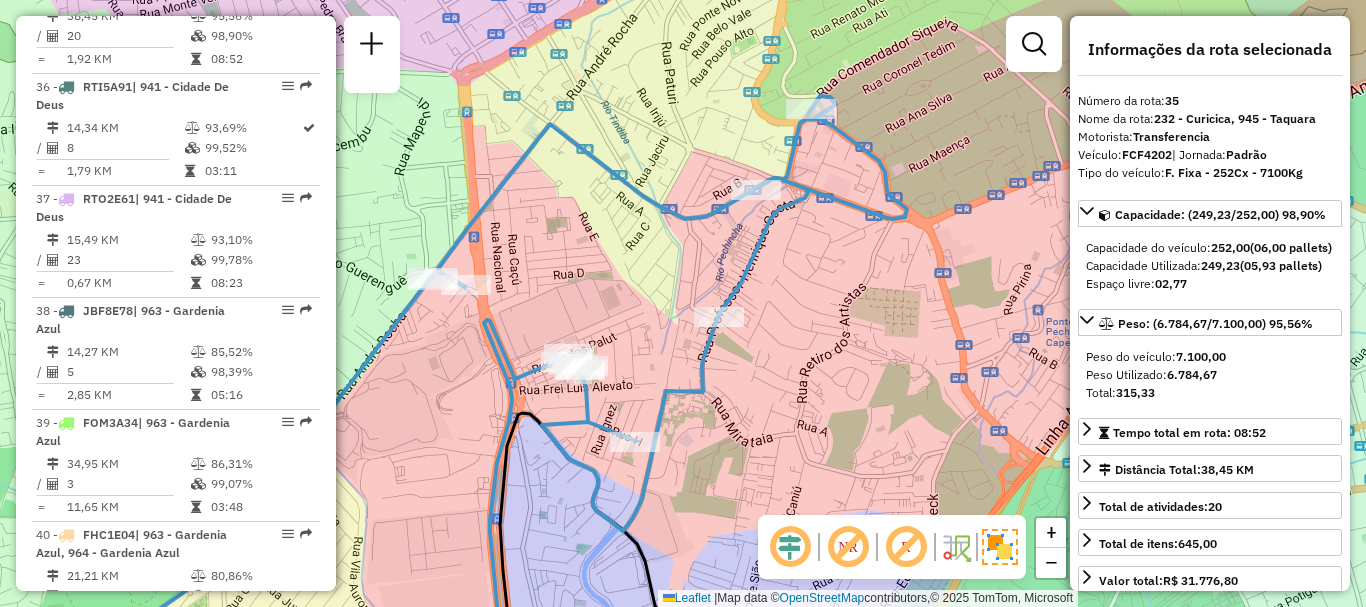 drag, startPoint x: 868, startPoint y: 207, endPoint x: 839, endPoint y: 261, distance: 61.294373 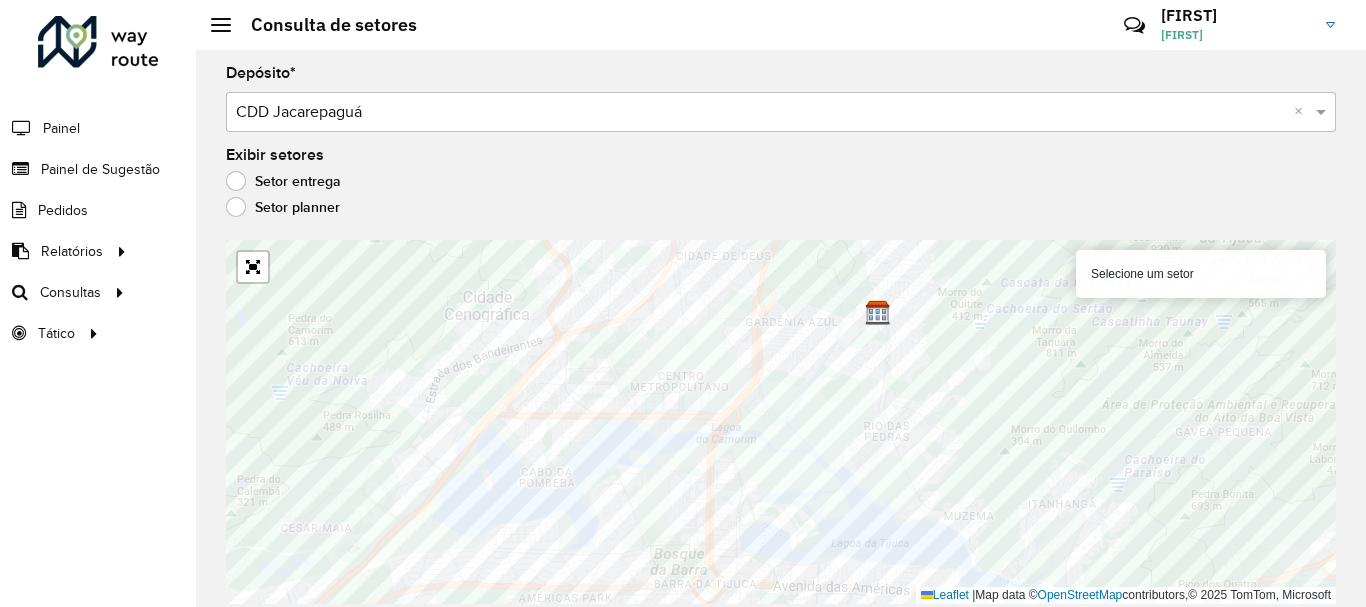scroll, scrollTop: 0, scrollLeft: 0, axis: both 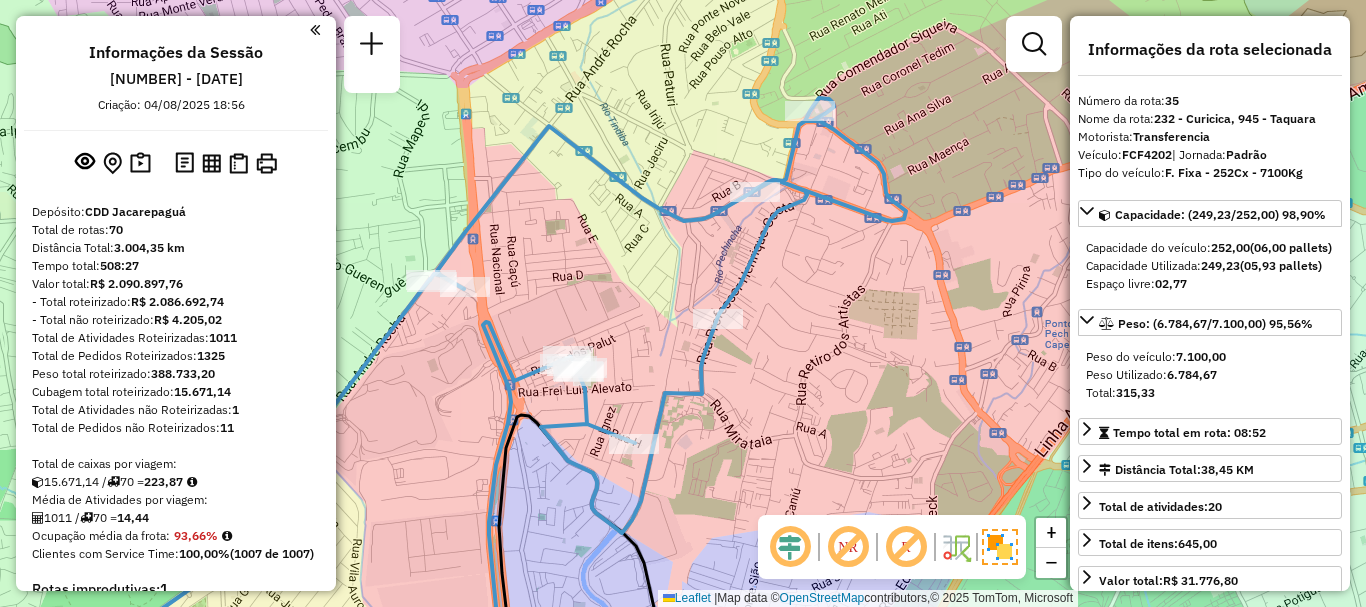 select on "**********" 